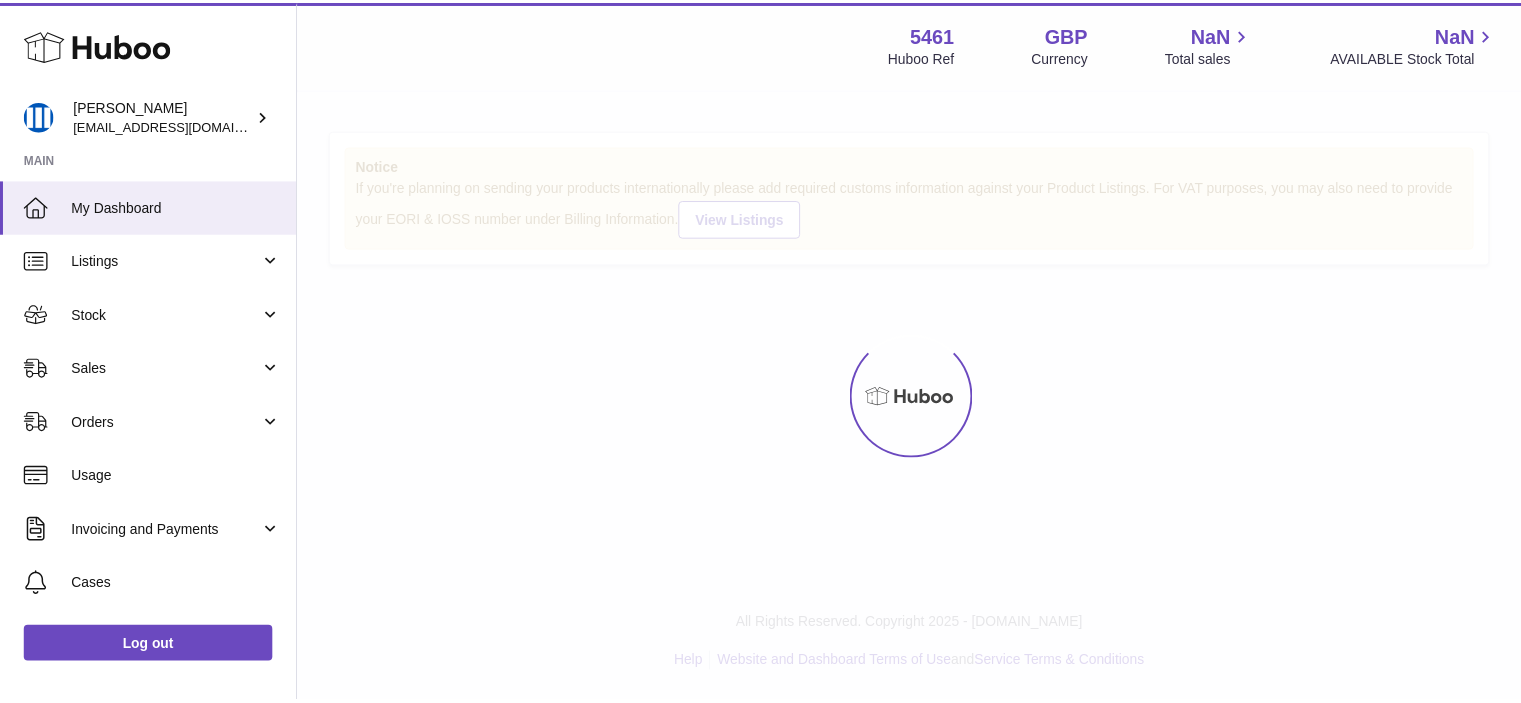 scroll, scrollTop: 0, scrollLeft: 0, axis: both 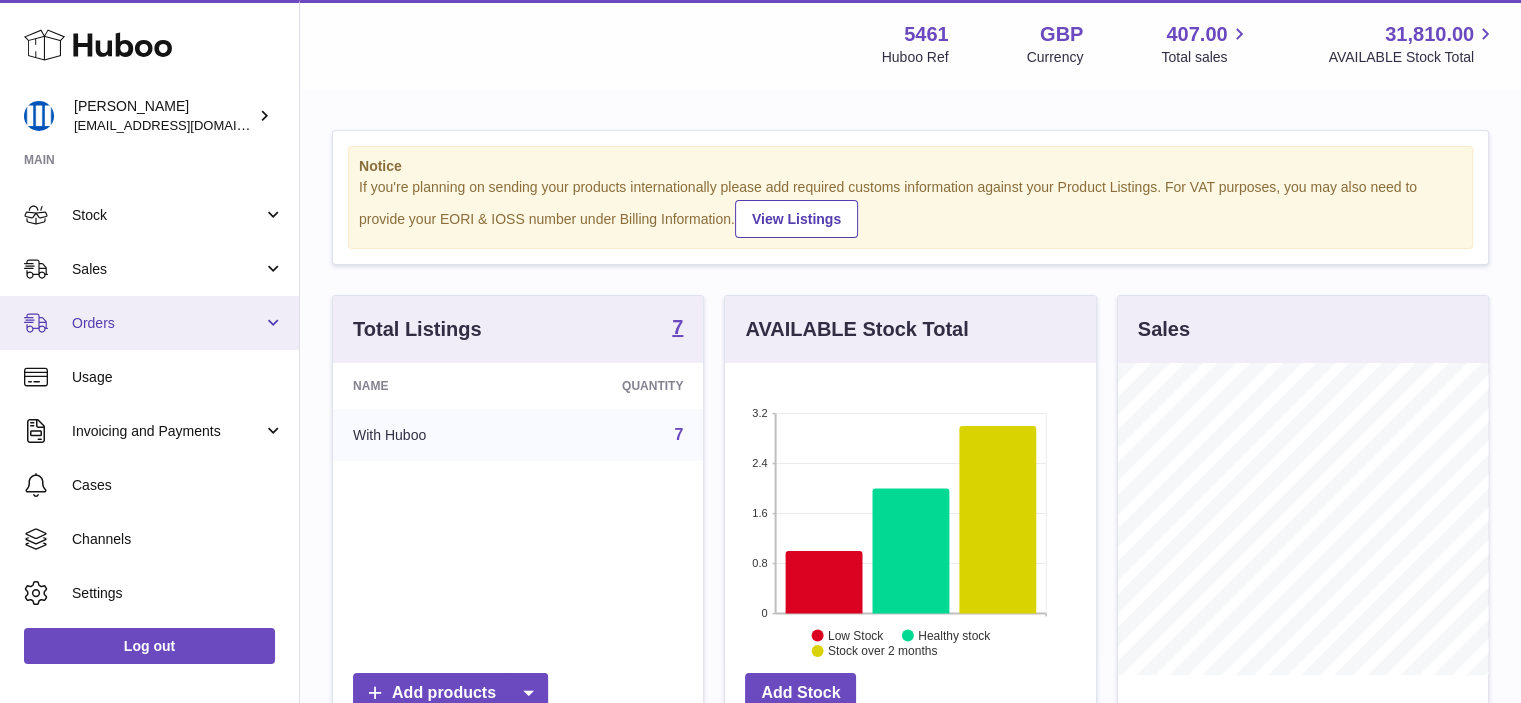 click on "Orders" at bounding box center (149, 323) 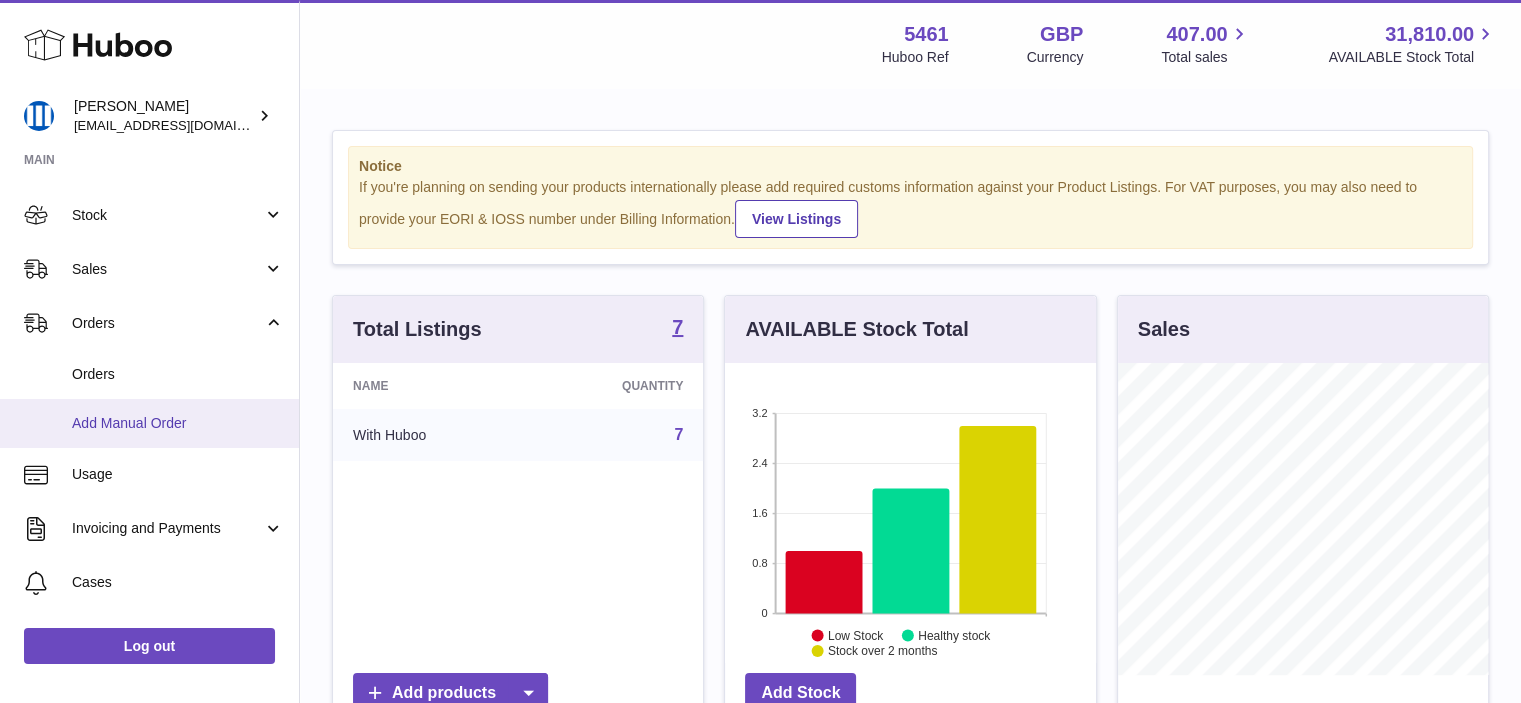click on "Add Manual Order" at bounding box center (178, 423) 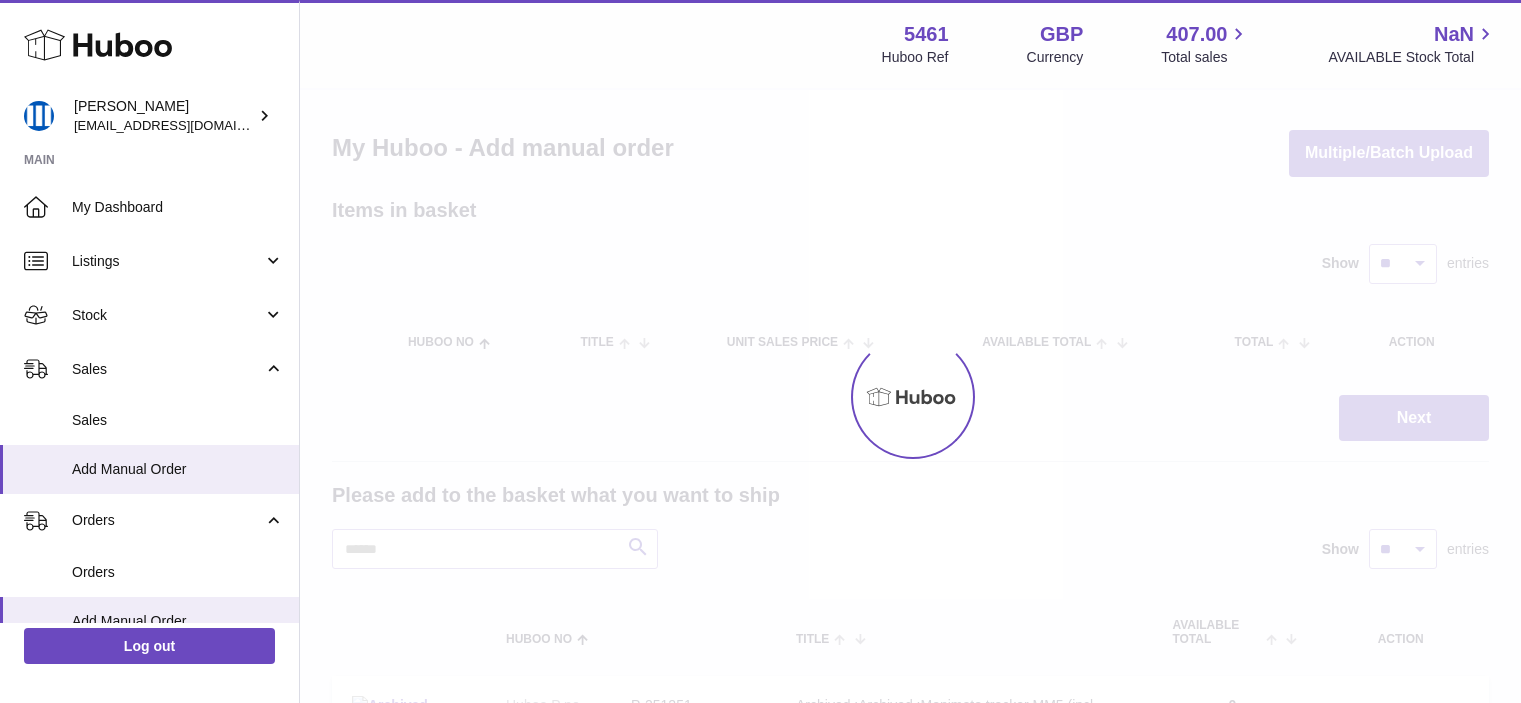 scroll, scrollTop: 0, scrollLeft: 0, axis: both 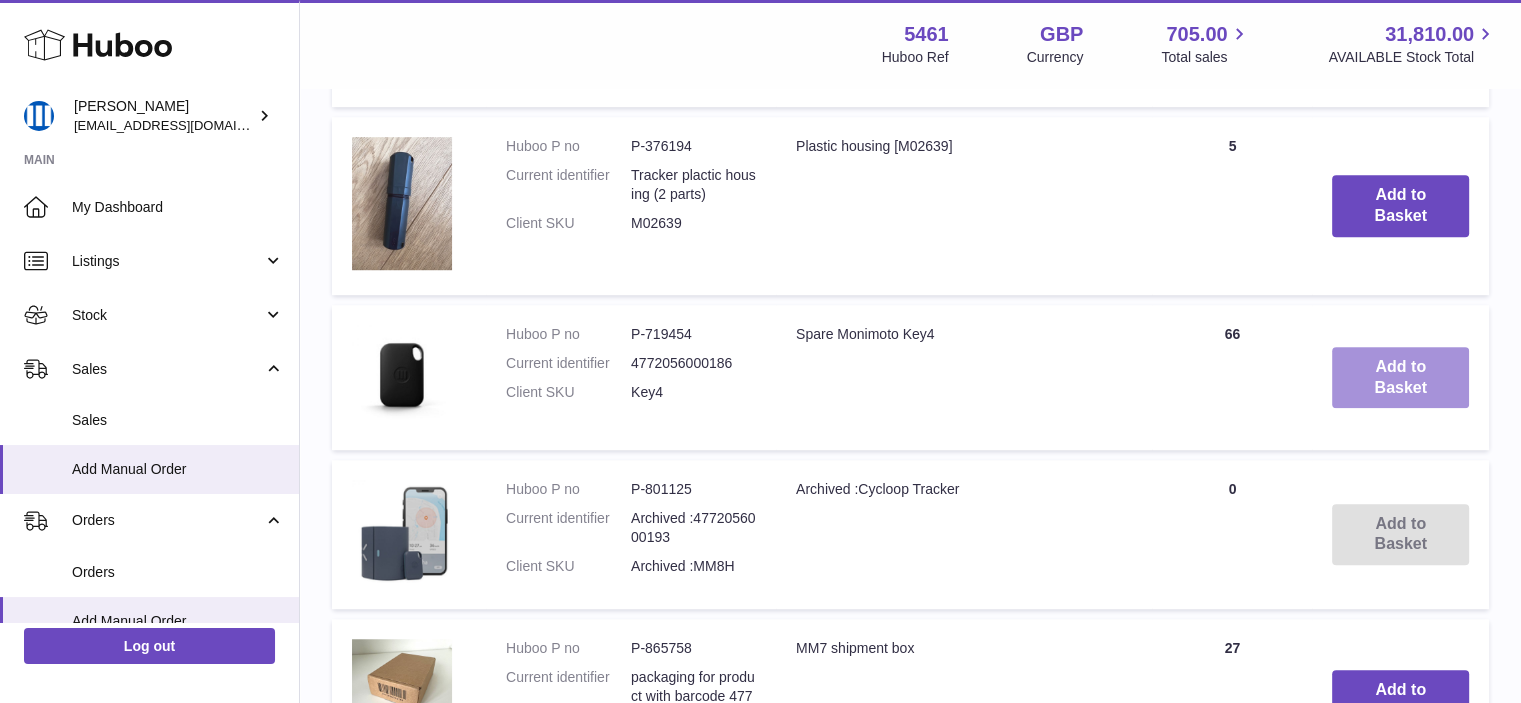 click on "Add to Basket" at bounding box center [1400, 378] 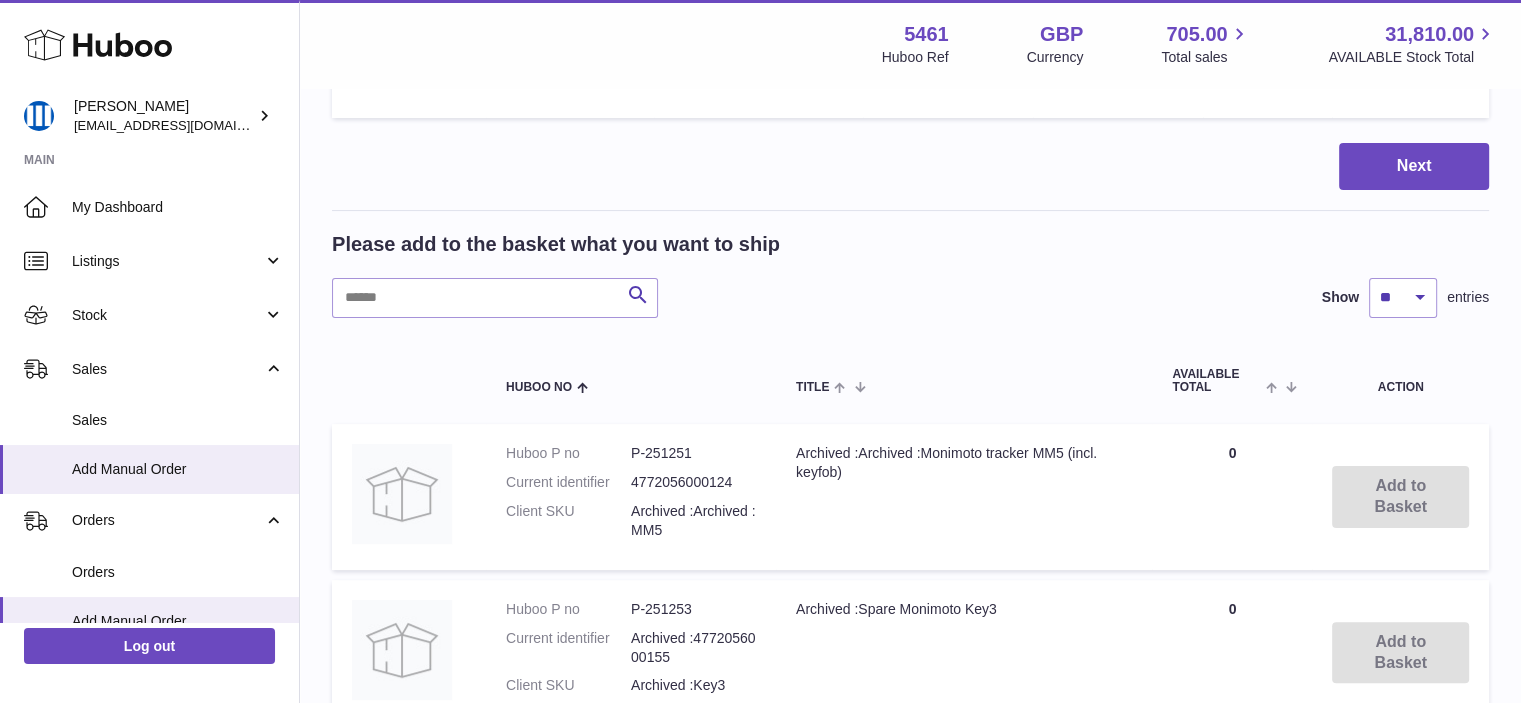 scroll, scrollTop: 0, scrollLeft: 0, axis: both 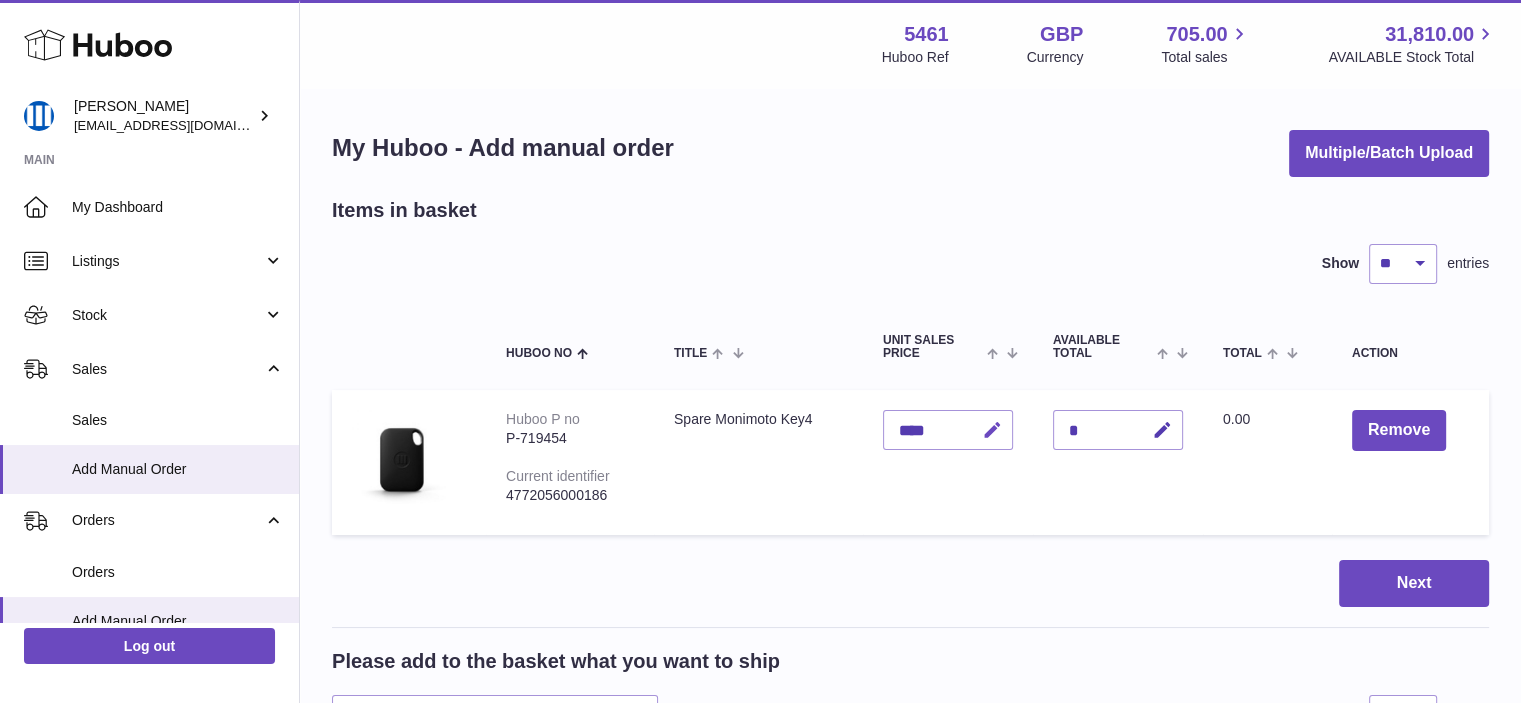 click at bounding box center [992, 430] 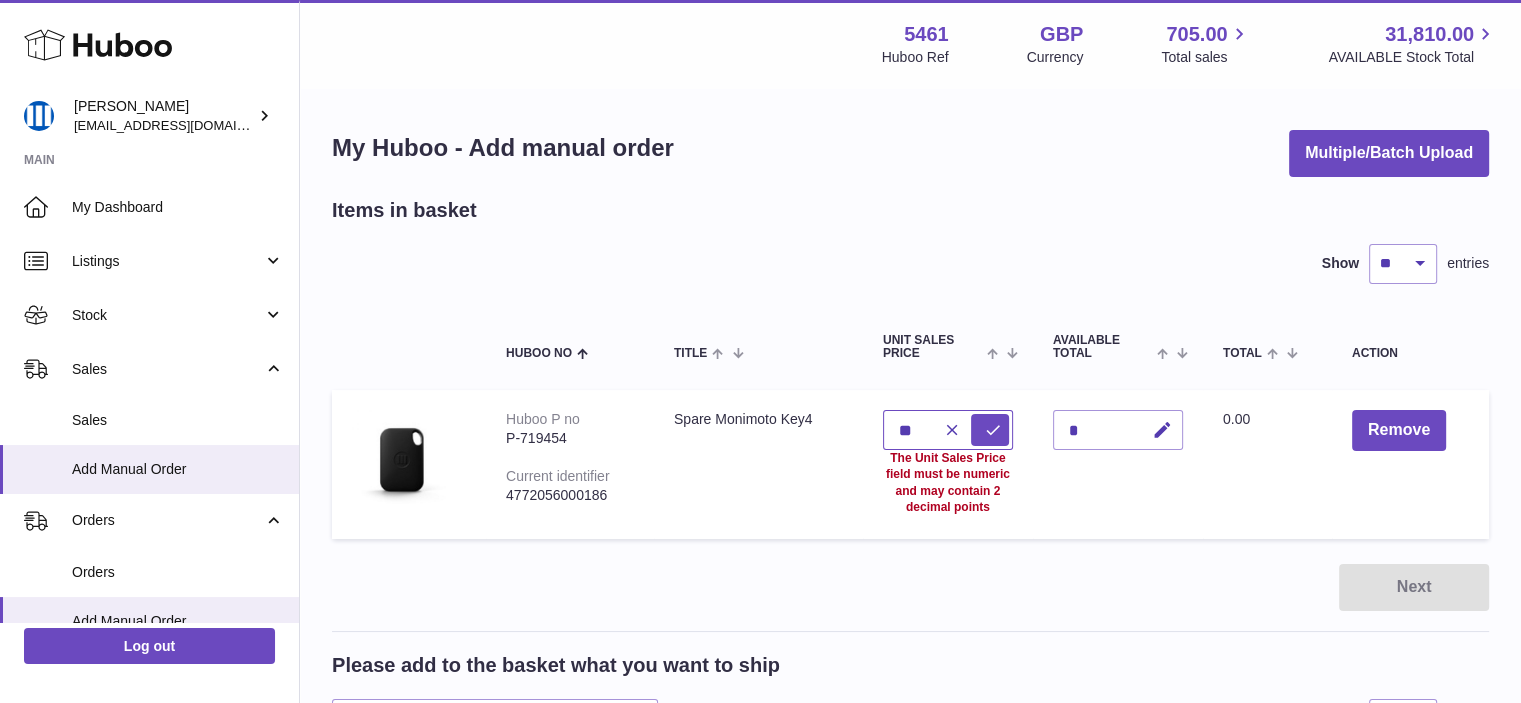 type on "*" 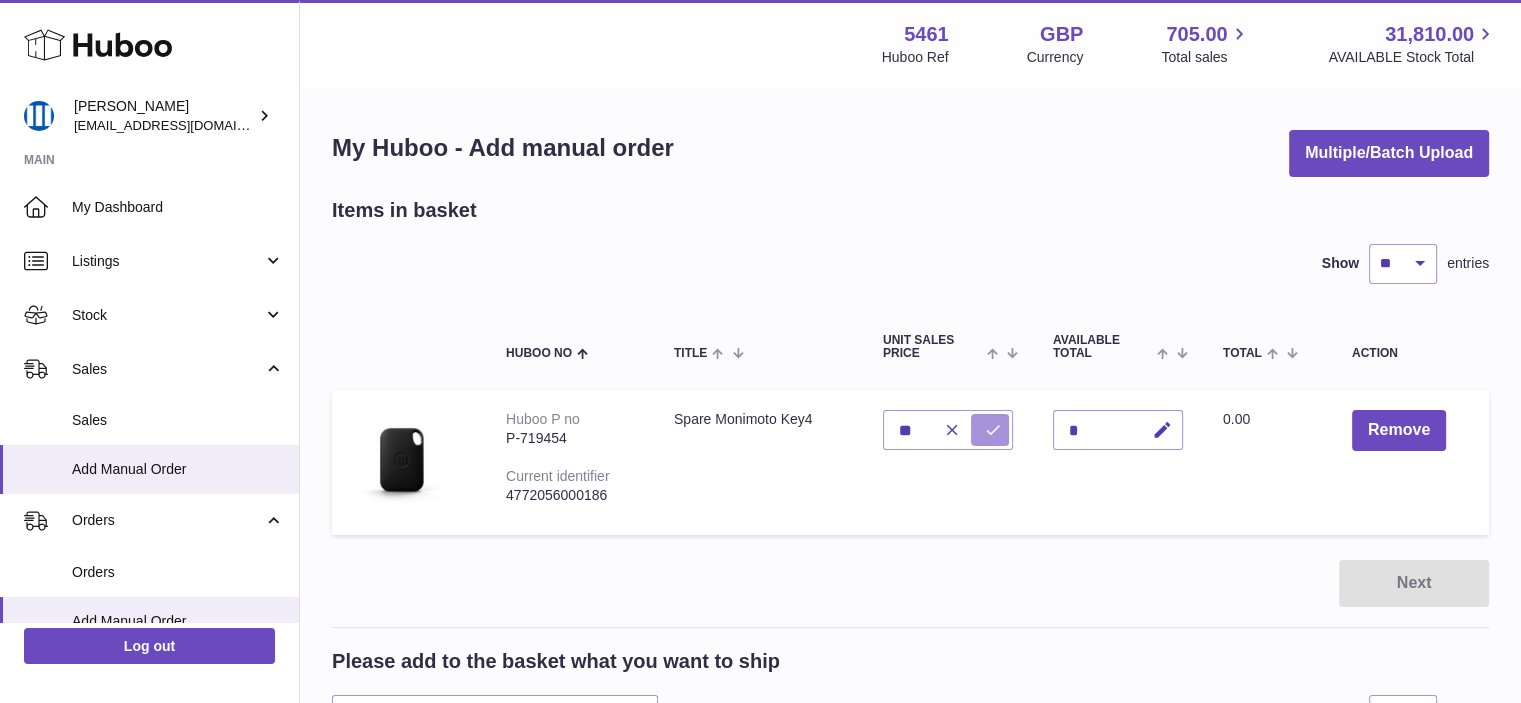 click at bounding box center [993, 430] 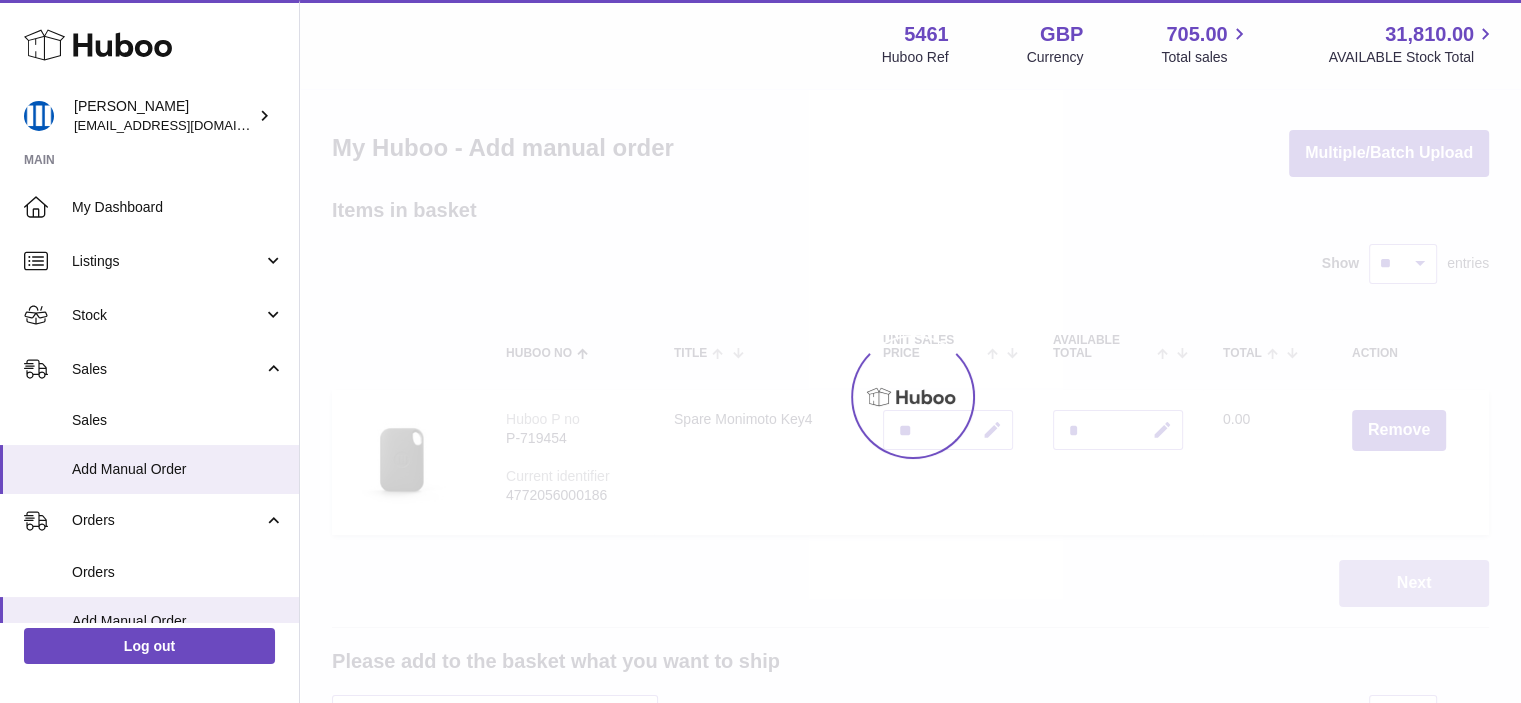 type on "*****" 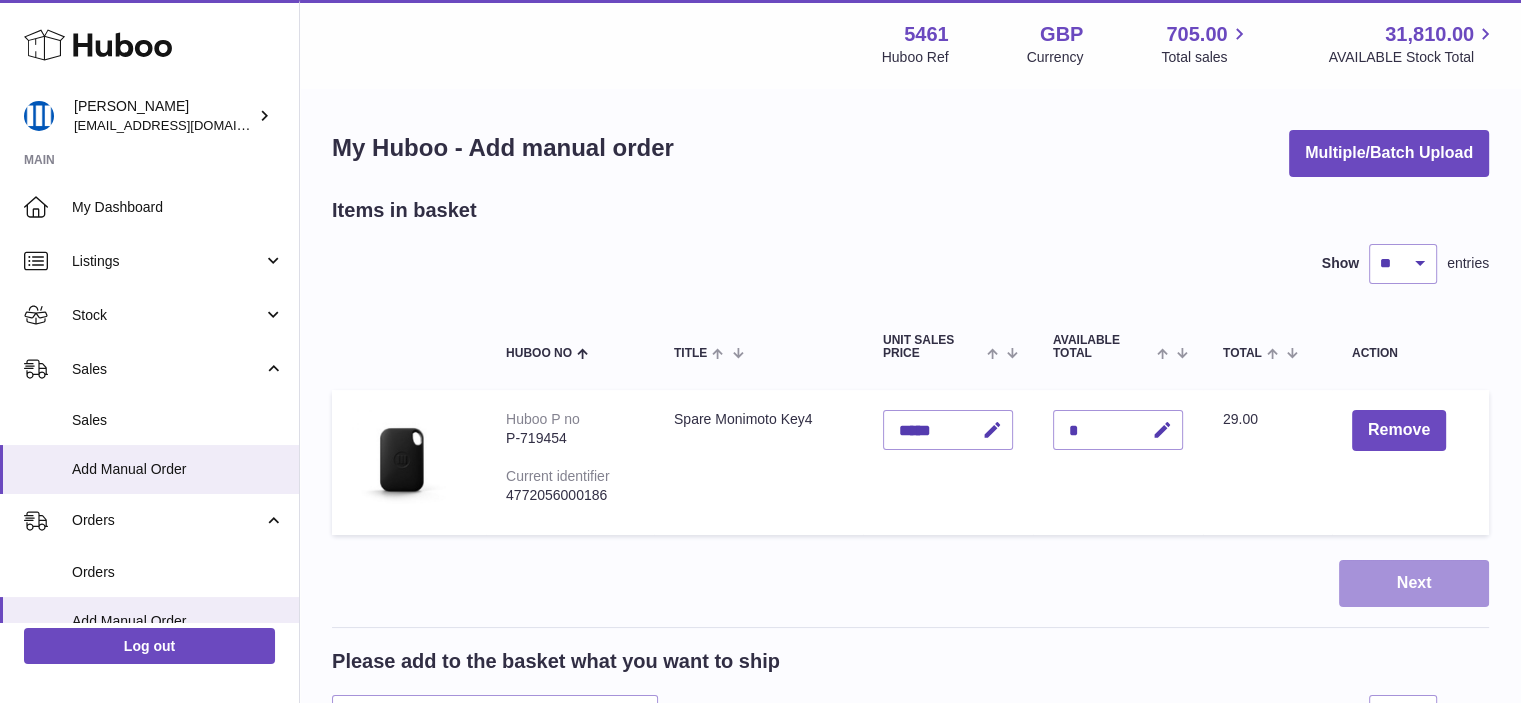 click on "Next" at bounding box center (1414, 583) 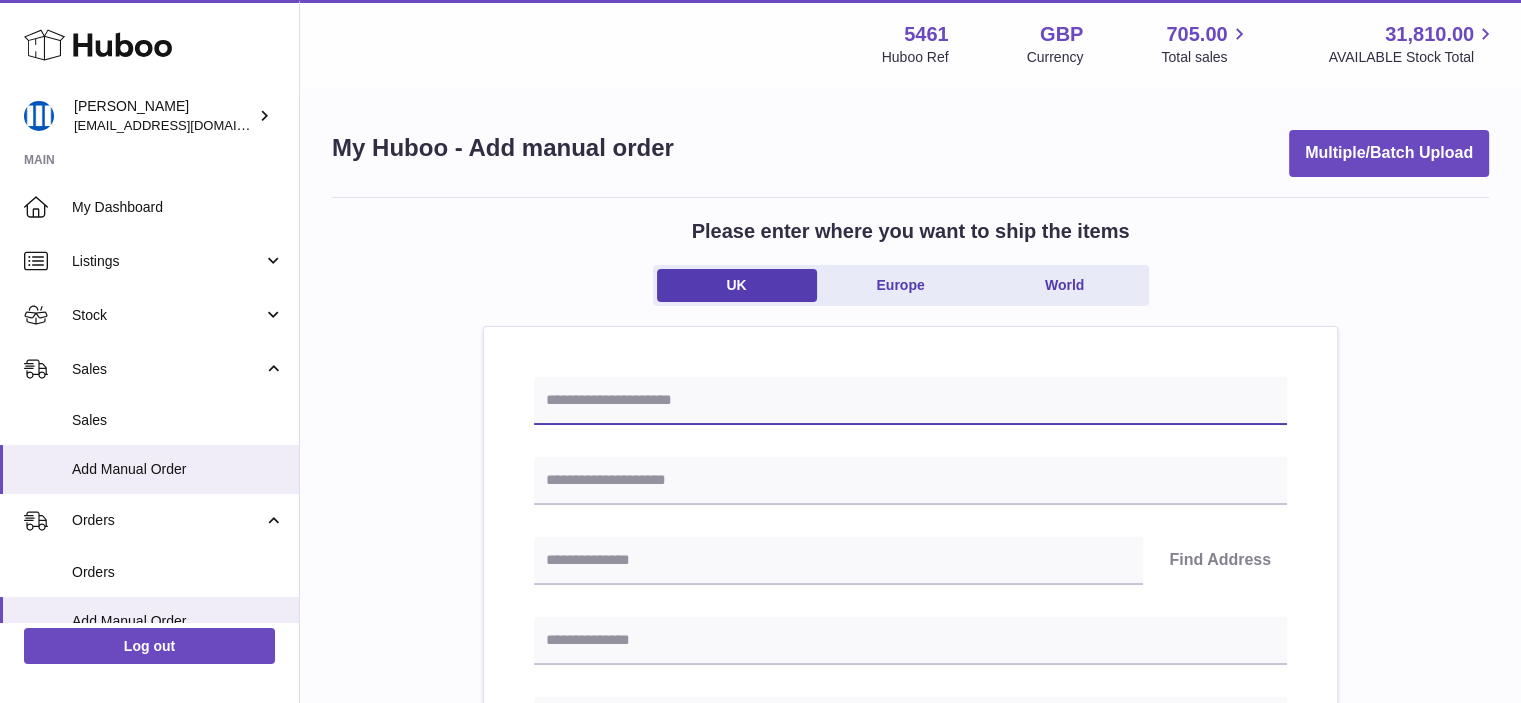 click at bounding box center (910, 401) 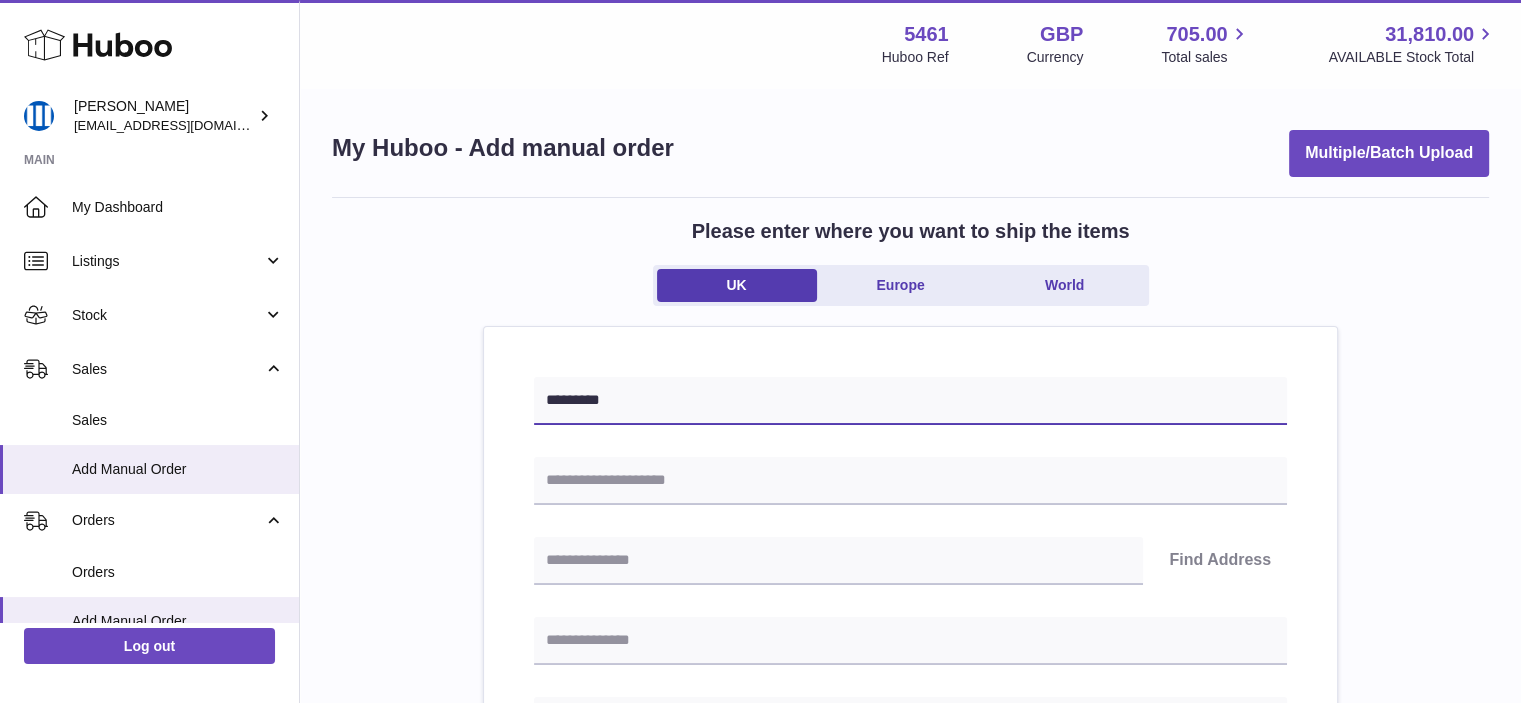 type on "*********" 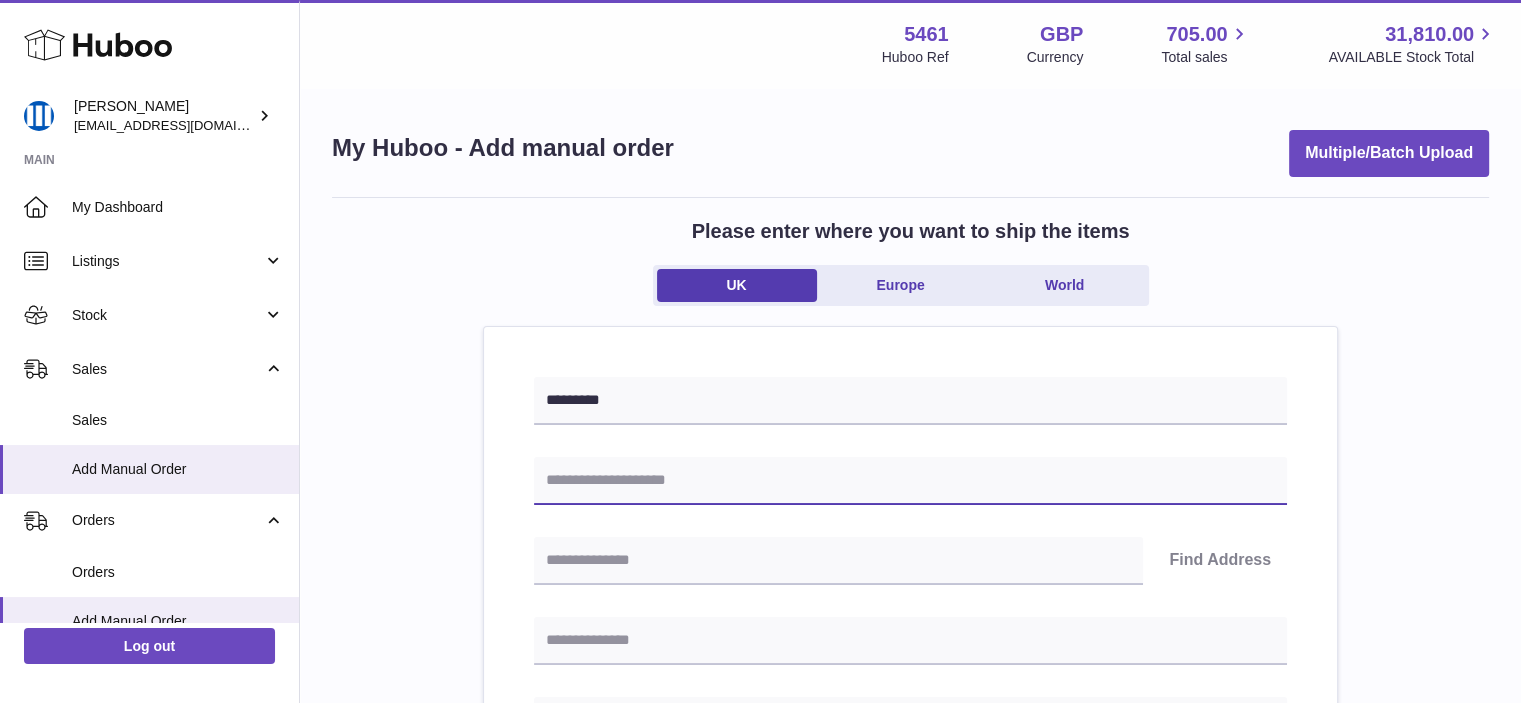 click at bounding box center [910, 481] 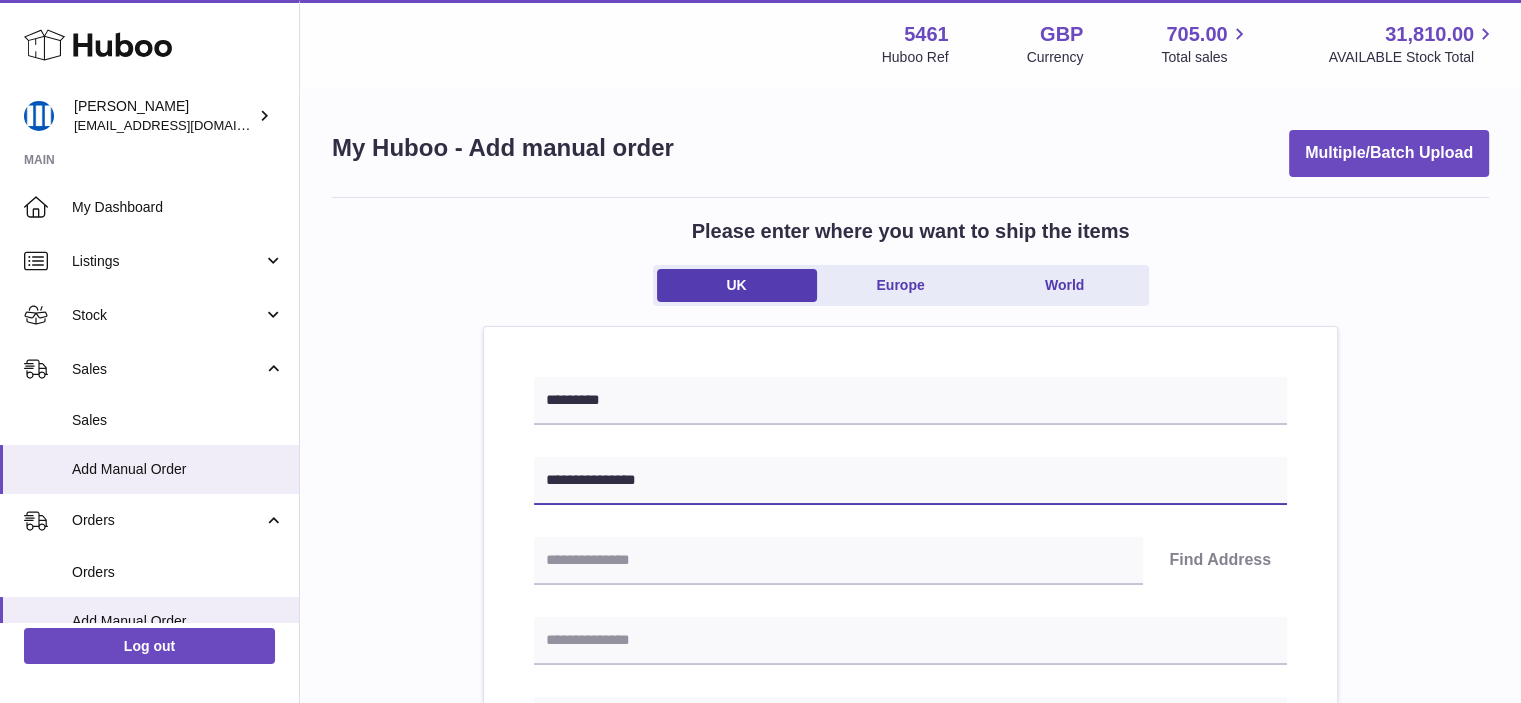 type on "**********" 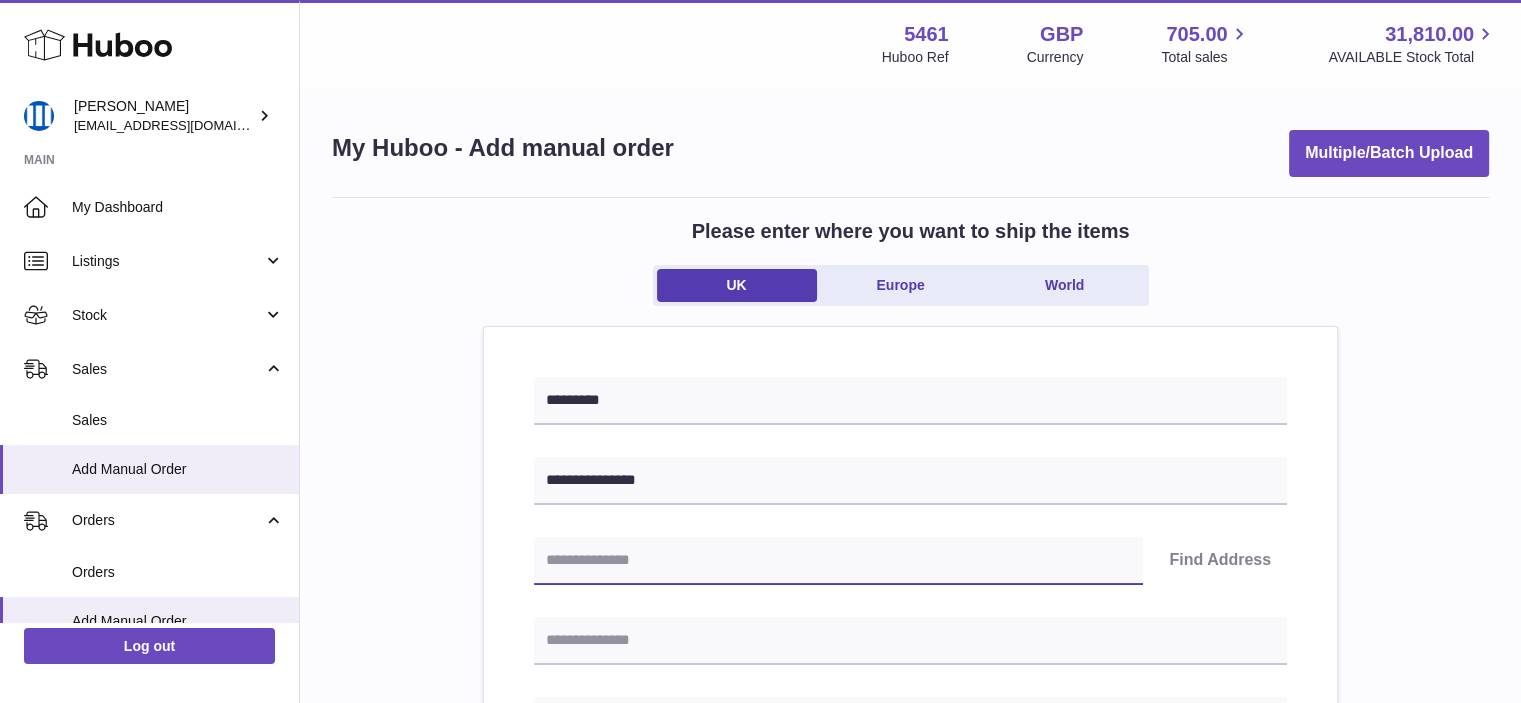 click at bounding box center [838, 561] 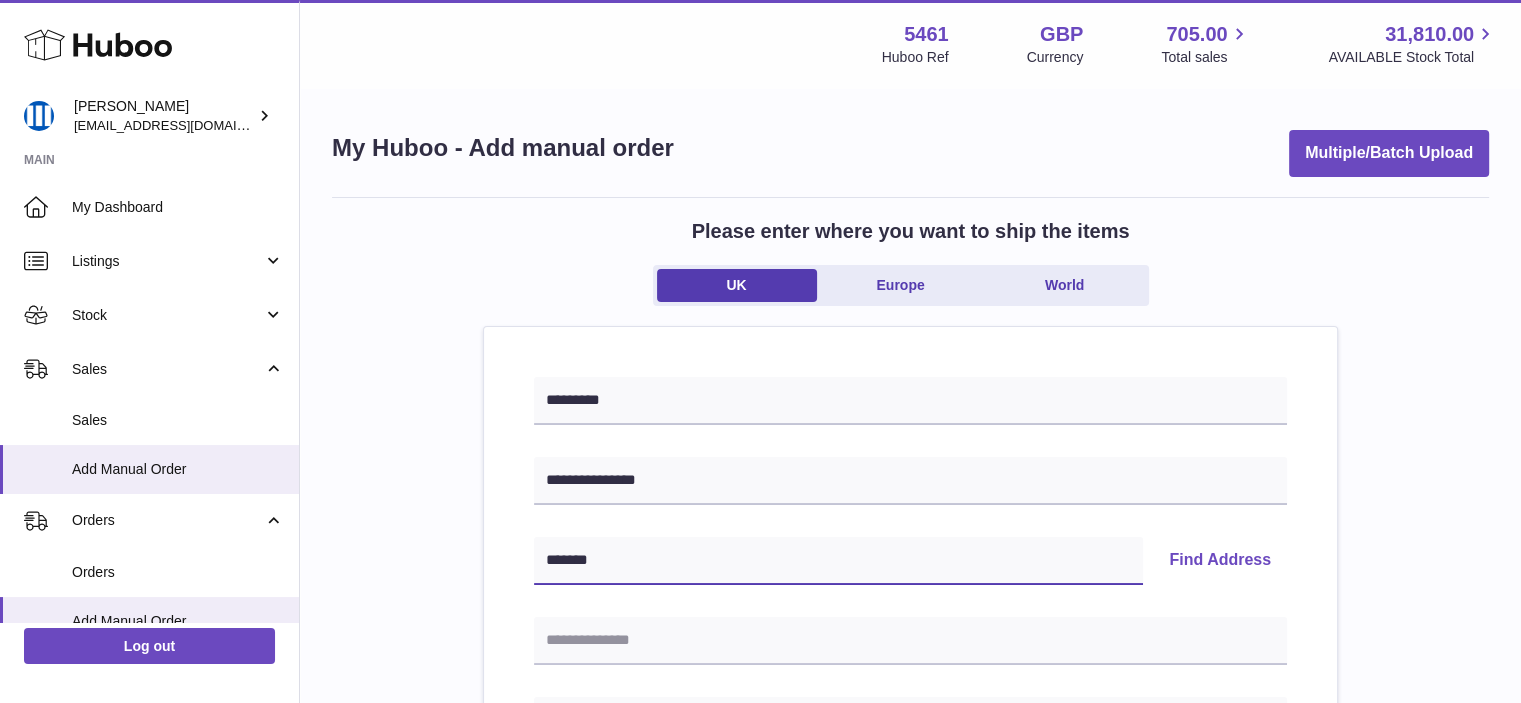 type on "*******" 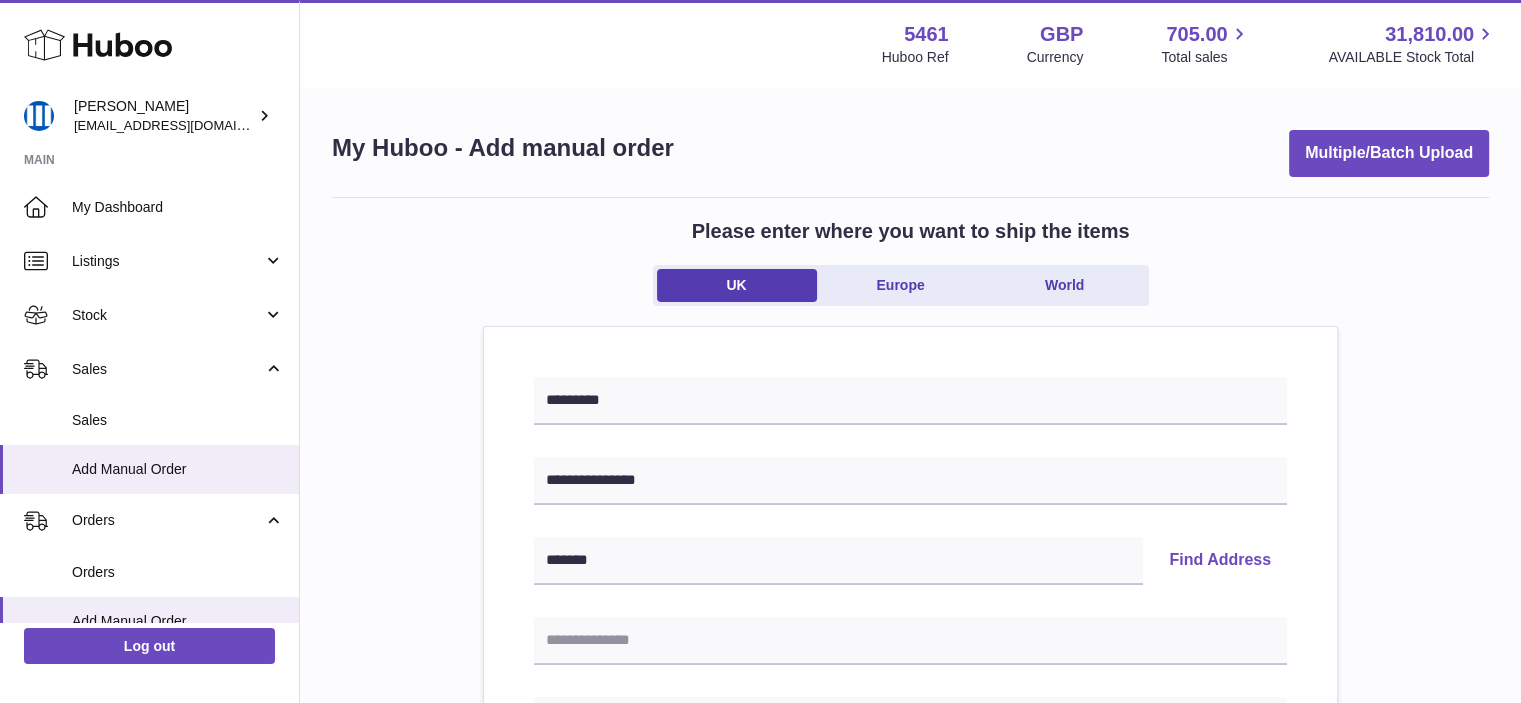 click on "Find Address" at bounding box center [1220, 561] 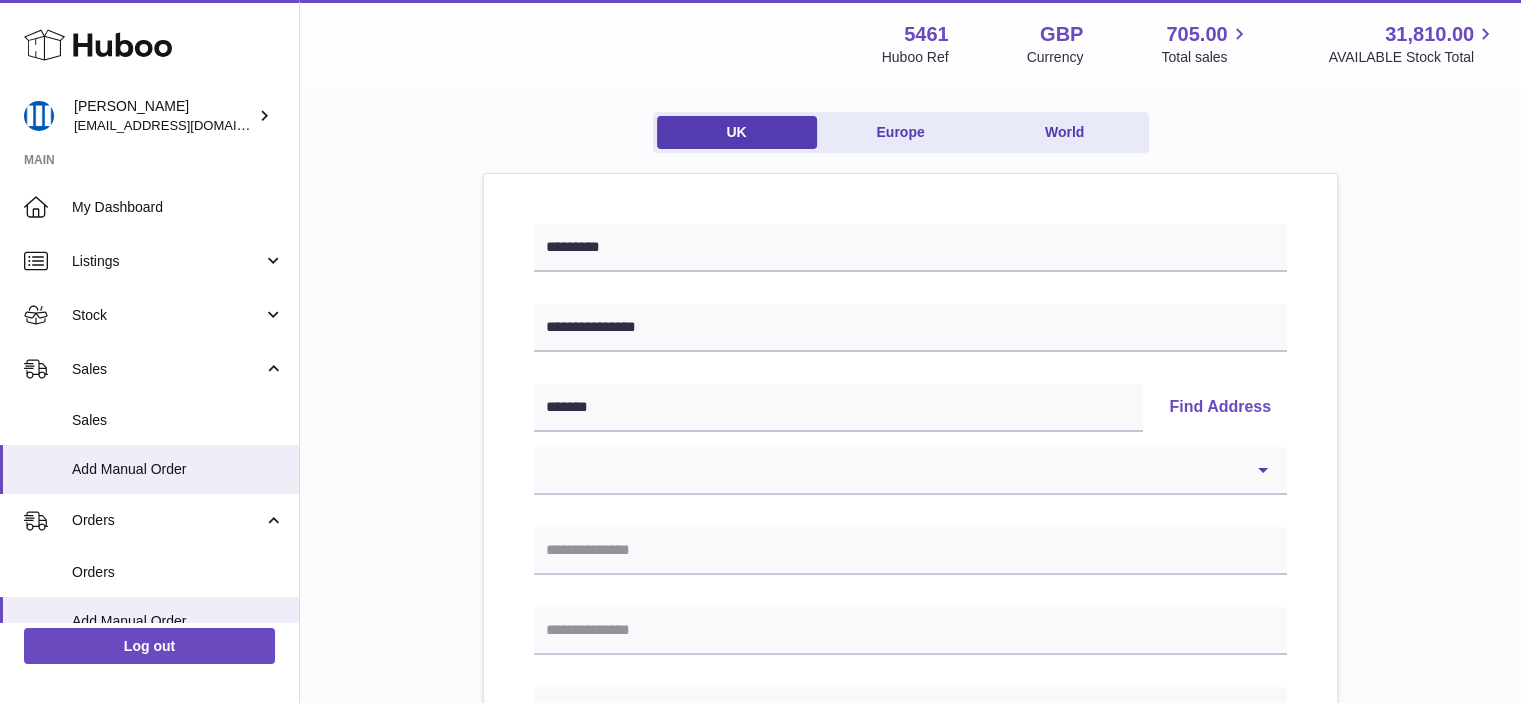 scroll, scrollTop: 200, scrollLeft: 0, axis: vertical 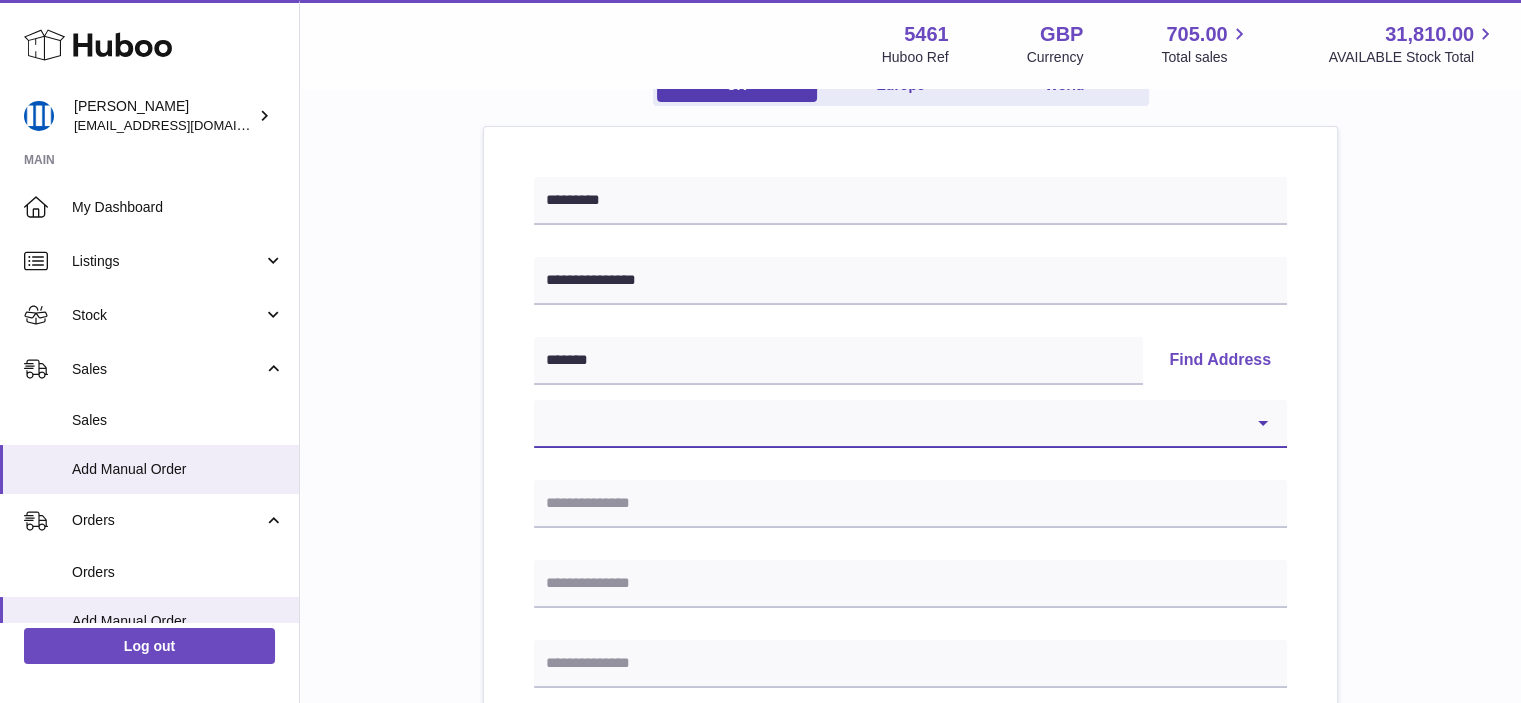 click on "**********" at bounding box center (910, 424) 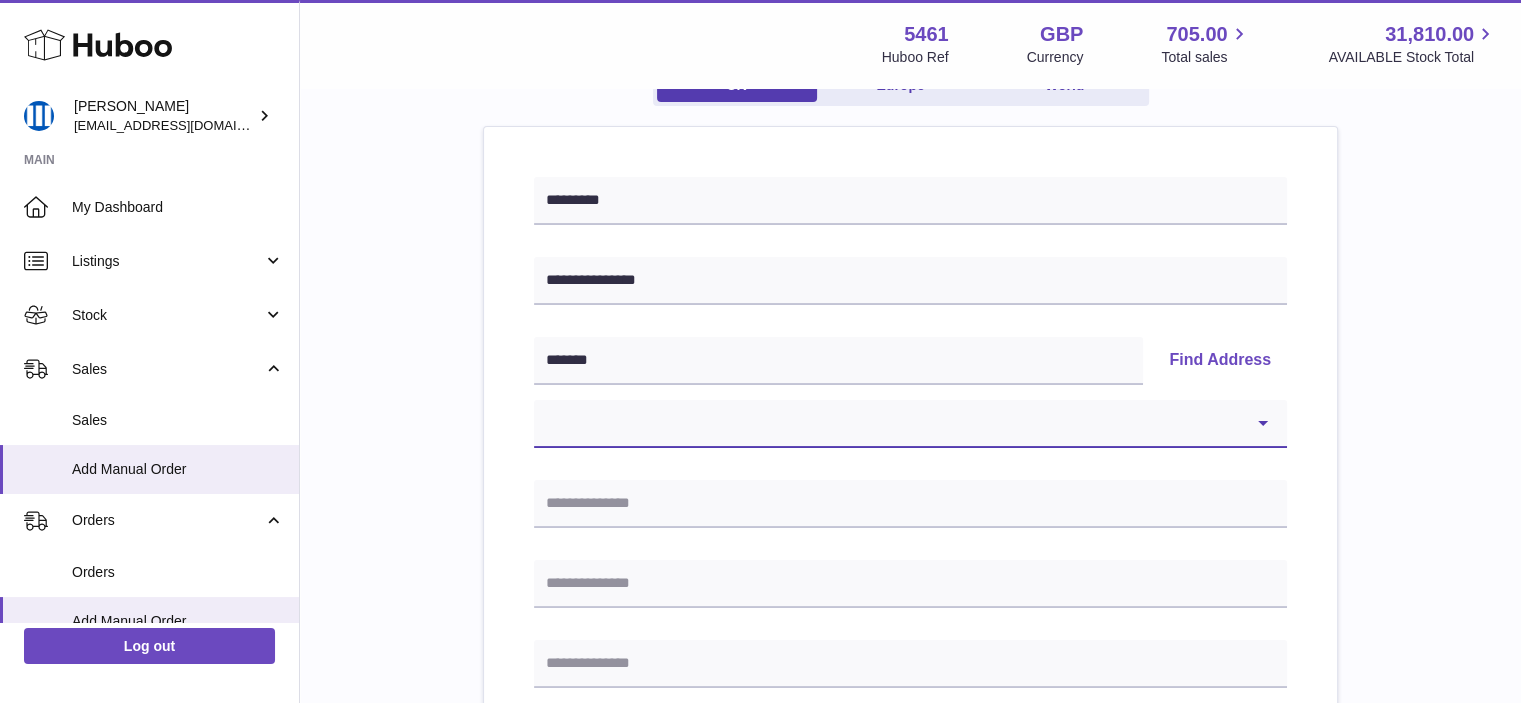 select on "**" 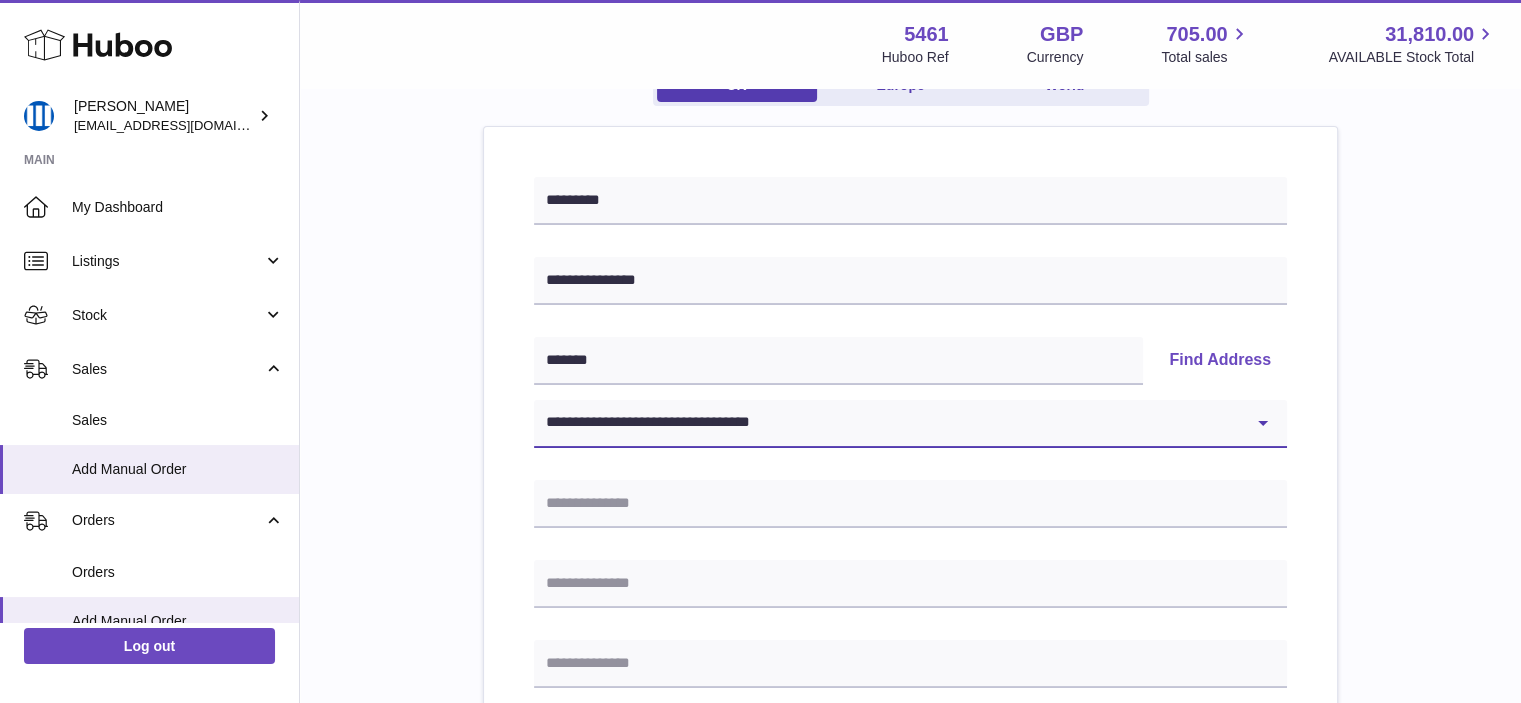 click on "**********" at bounding box center [910, 424] 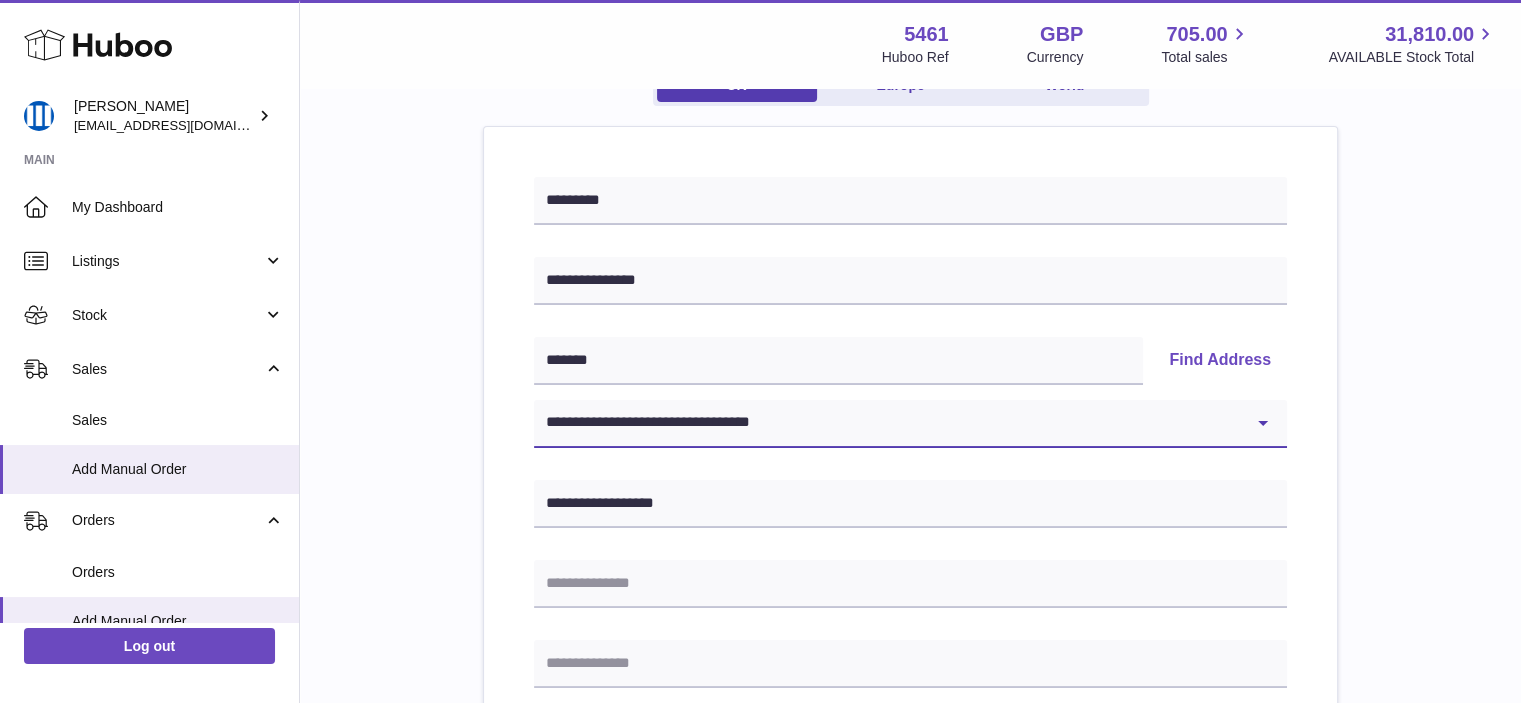 type on "*******" 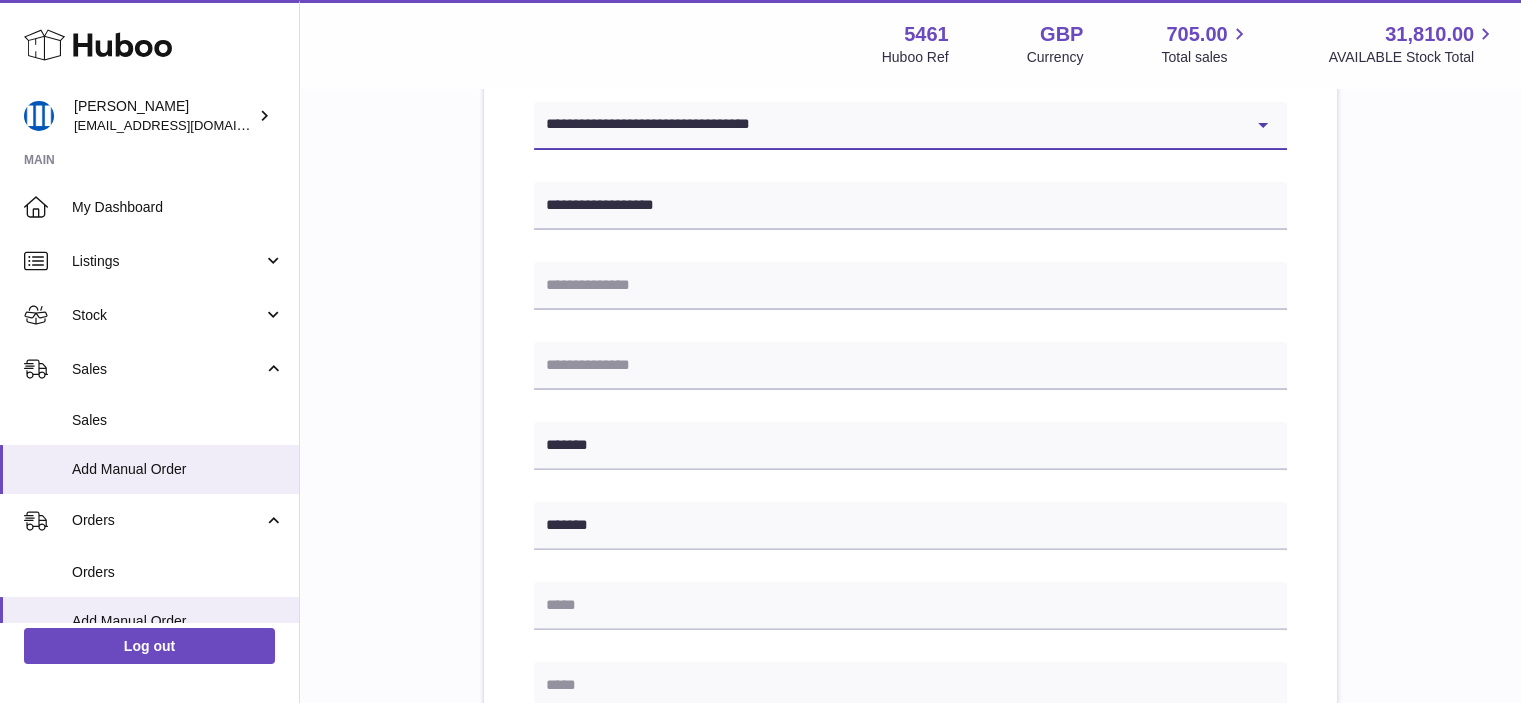 scroll, scrollTop: 500, scrollLeft: 0, axis: vertical 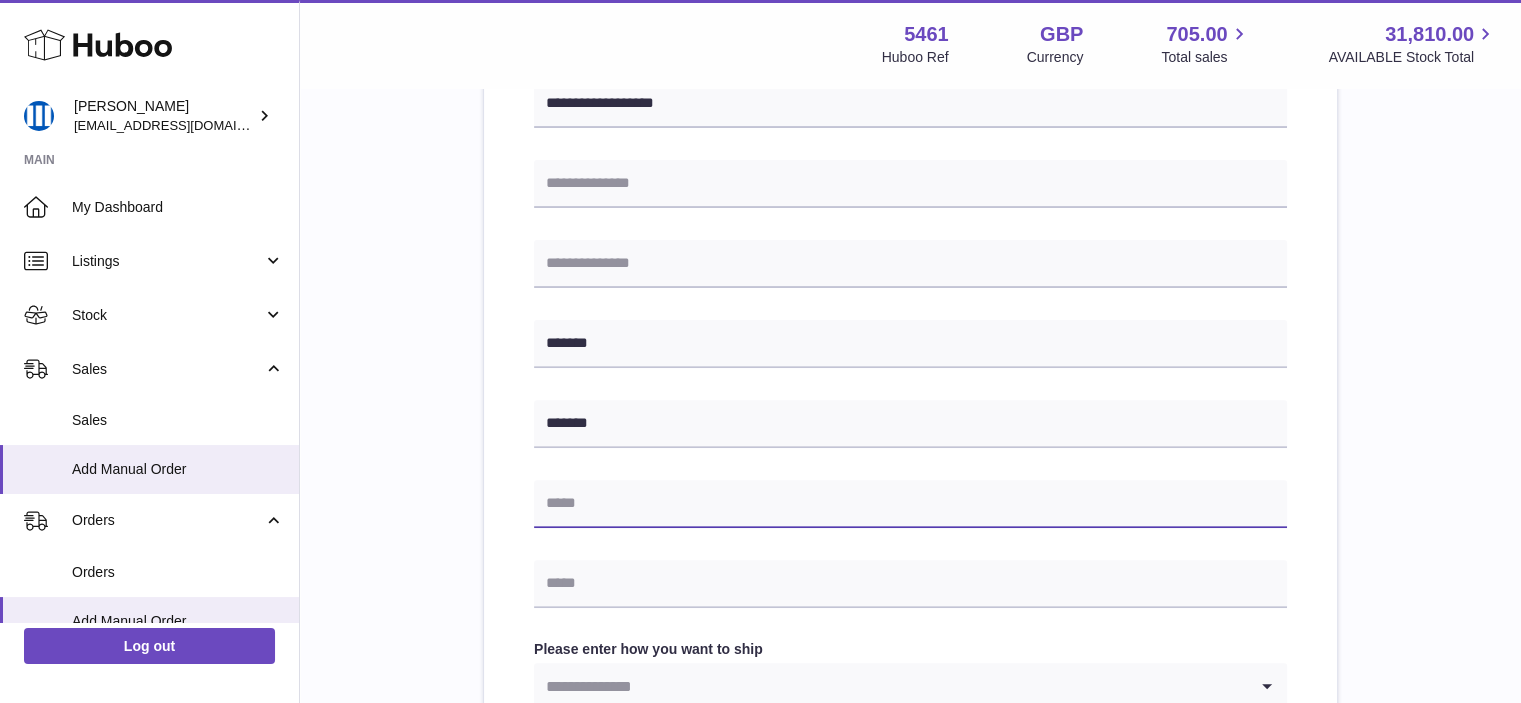 click at bounding box center [910, 504] 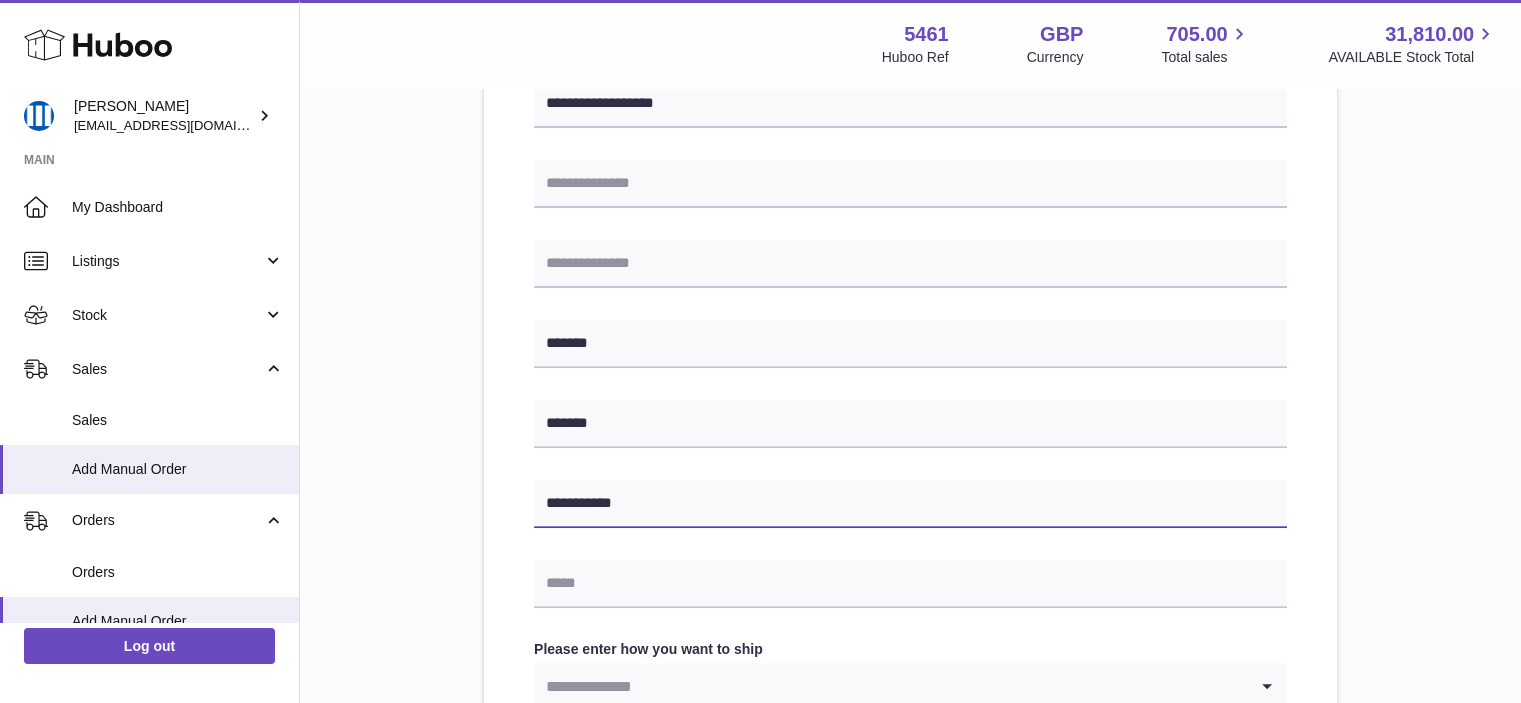 type on "**********" 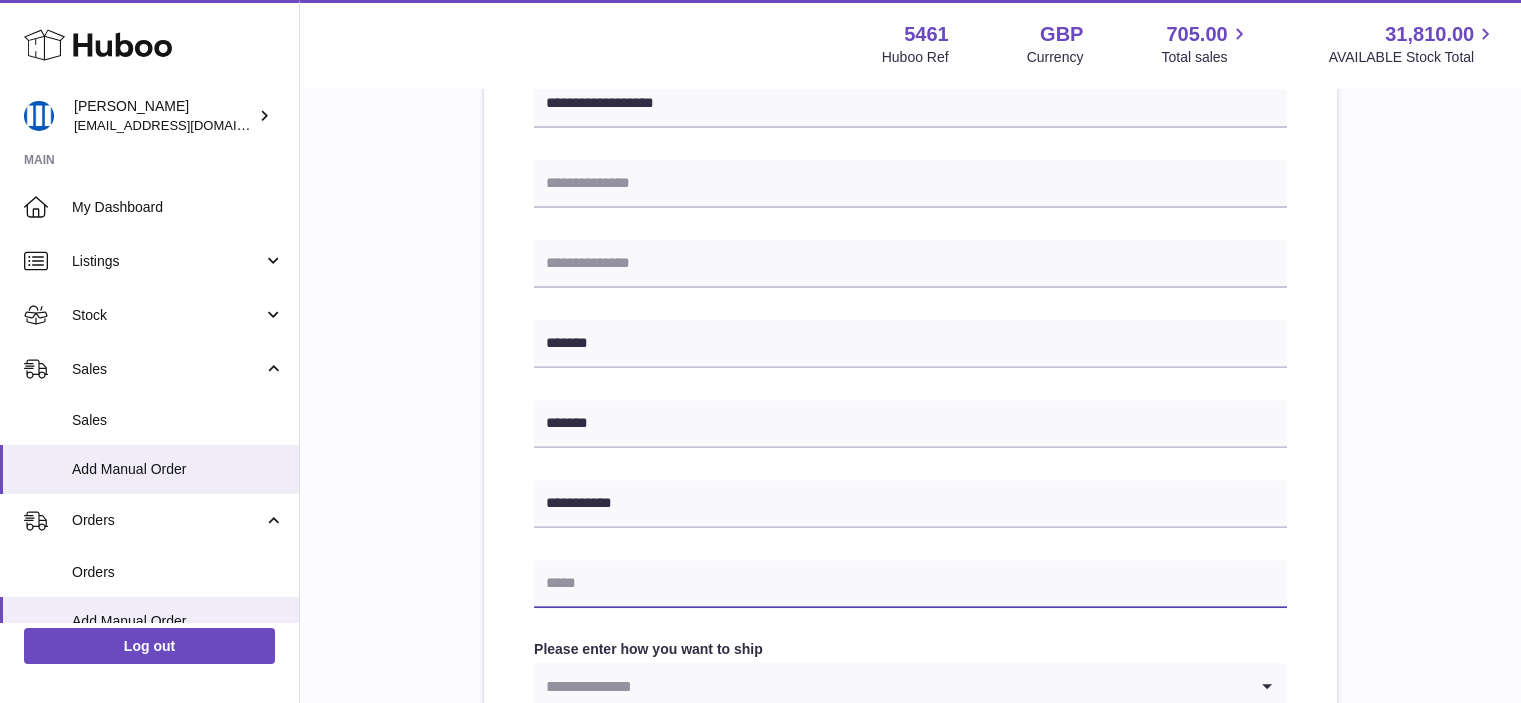 click at bounding box center [910, 584] 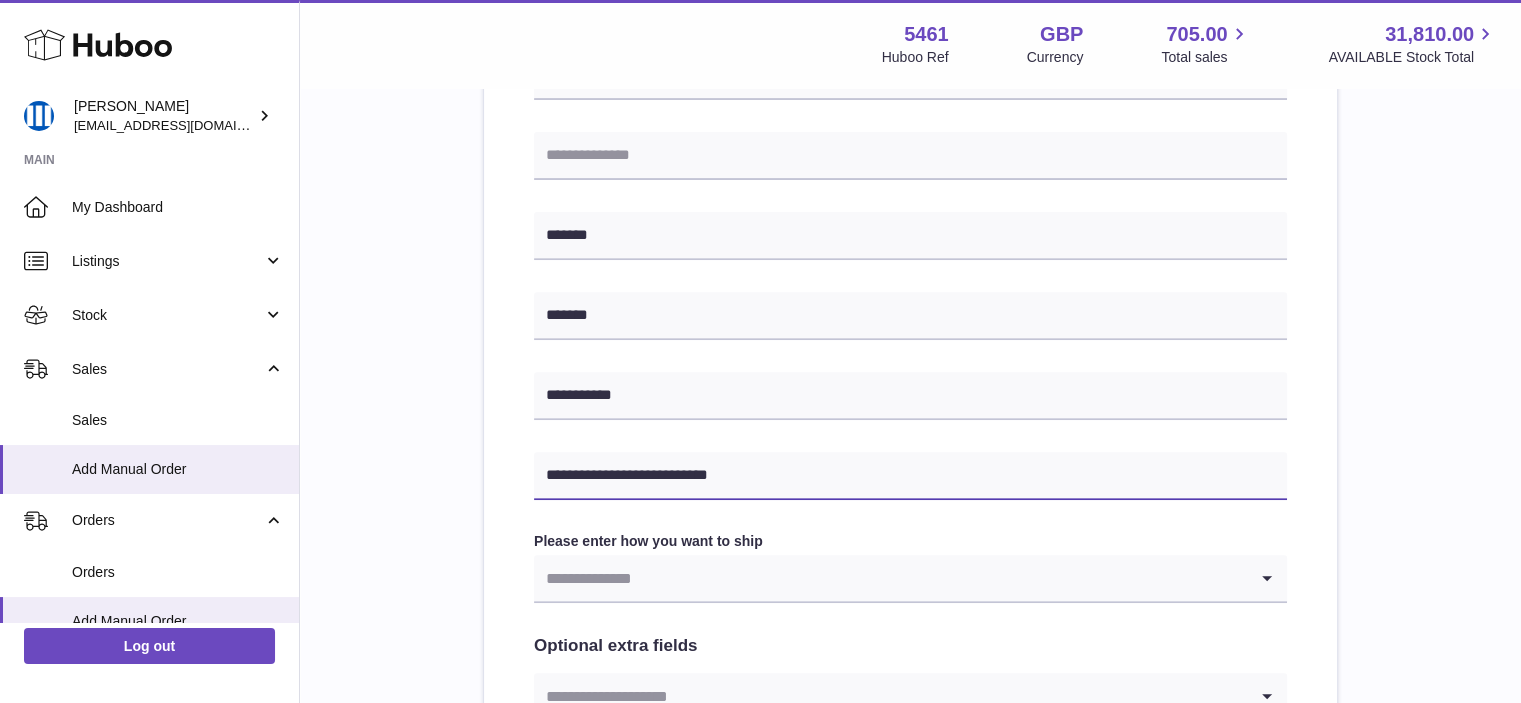 scroll, scrollTop: 800, scrollLeft: 0, axis: vertical 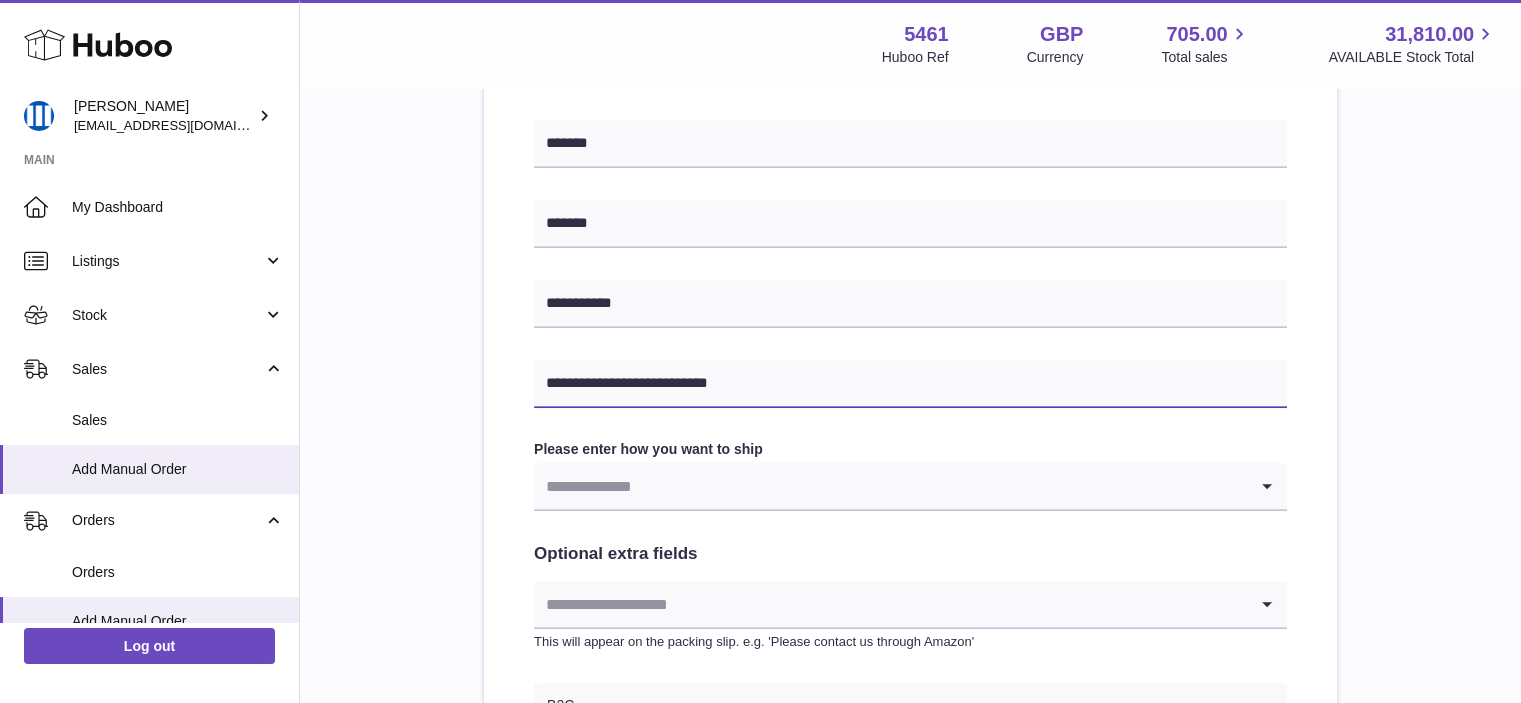 type on "**********" 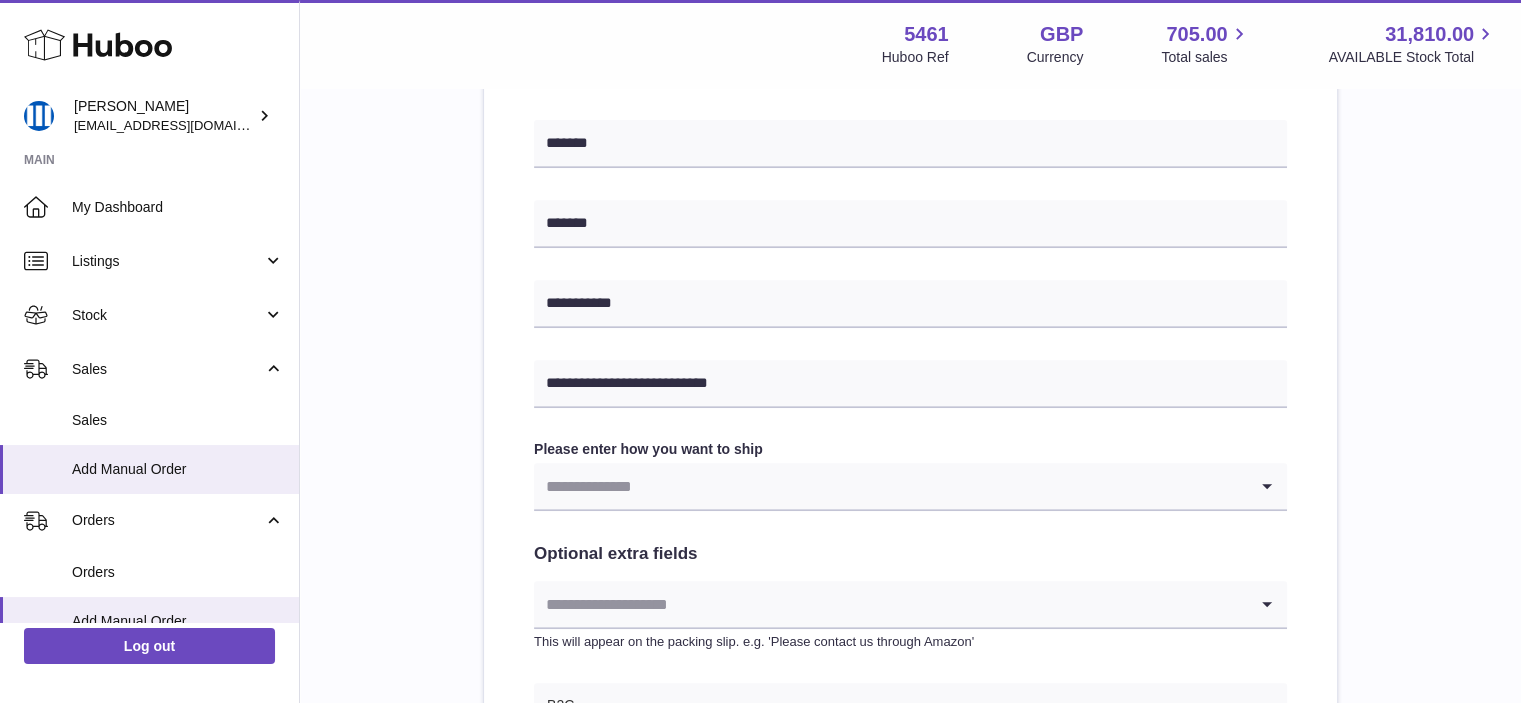 click at bounding box center [890, 486] 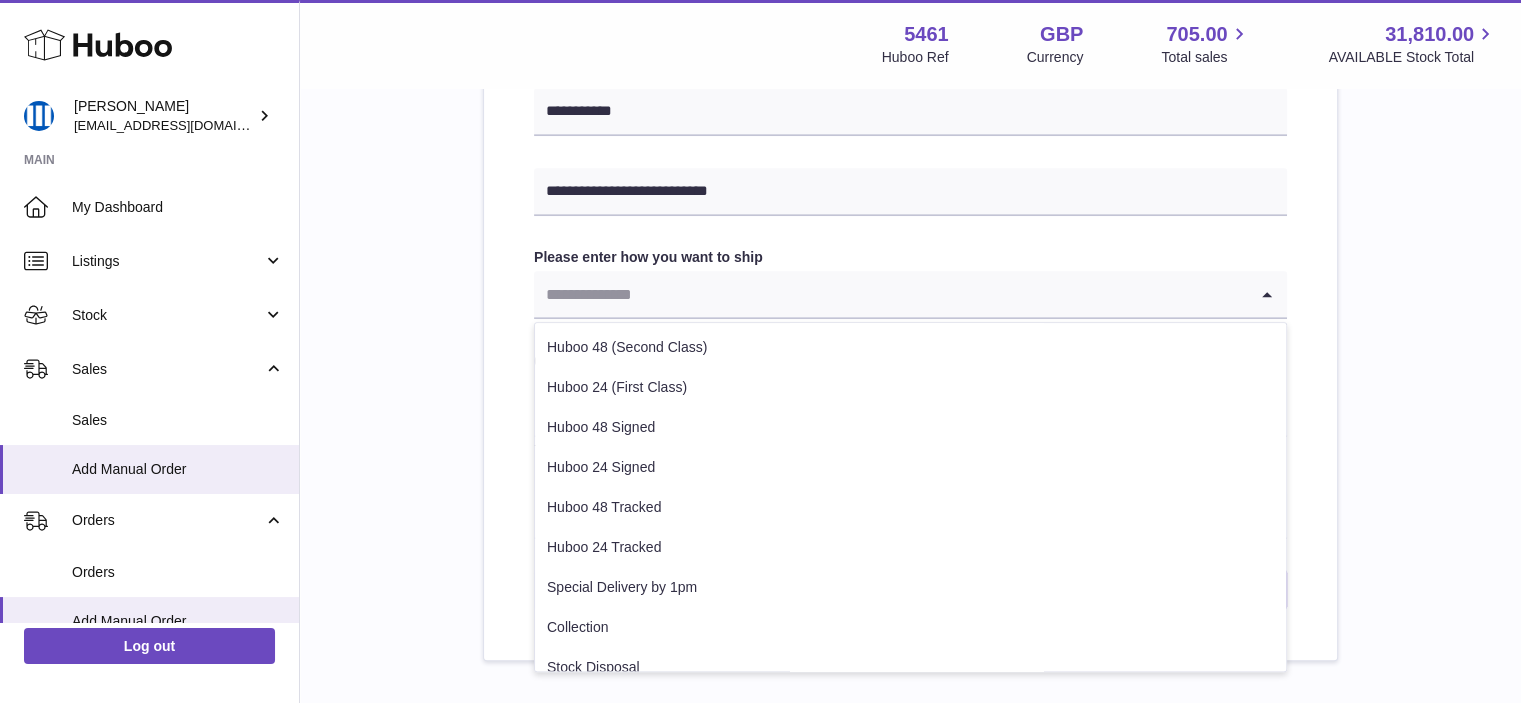 scroll, scrollTop: 1000, scrollLeft: 0, axis: vertical 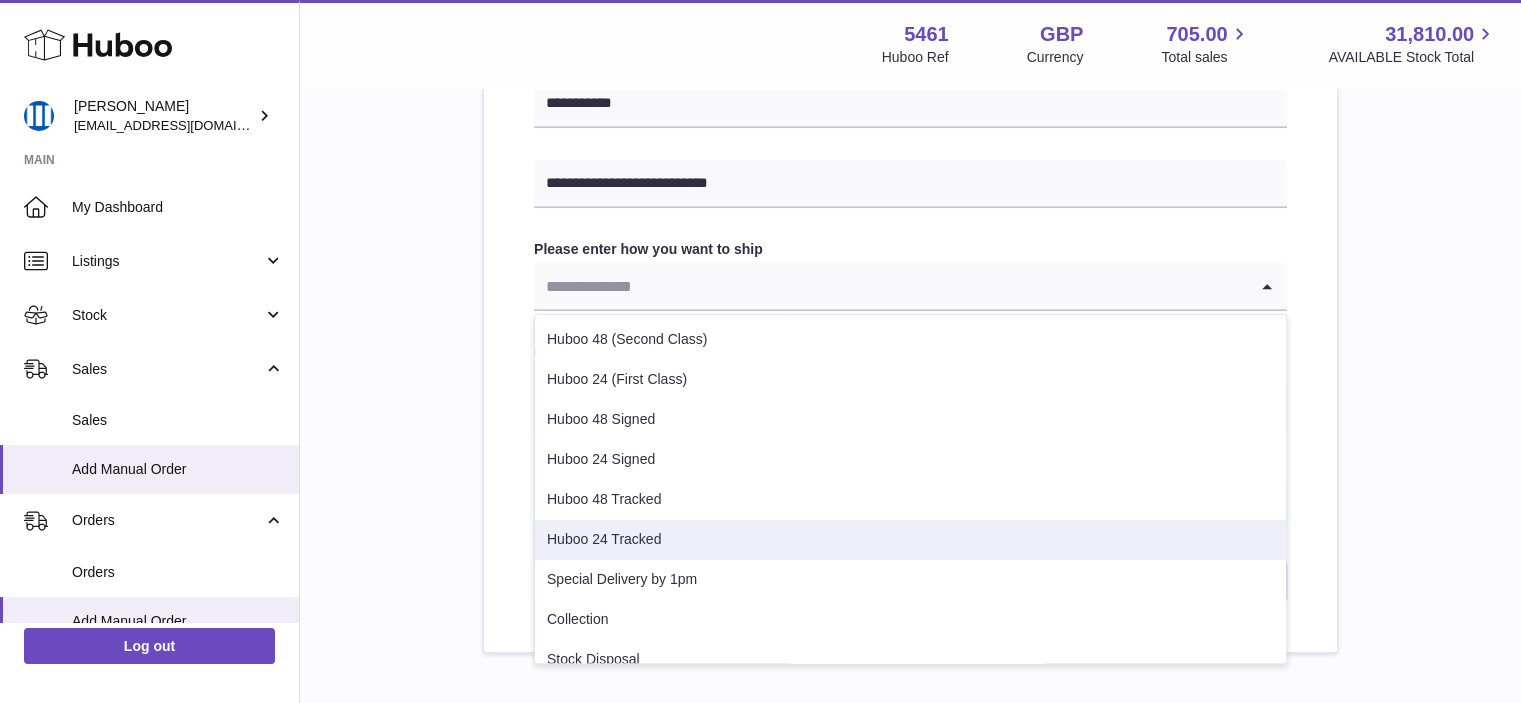 click on "Huboo 24 Tracked" at bounding box center [910, 540] 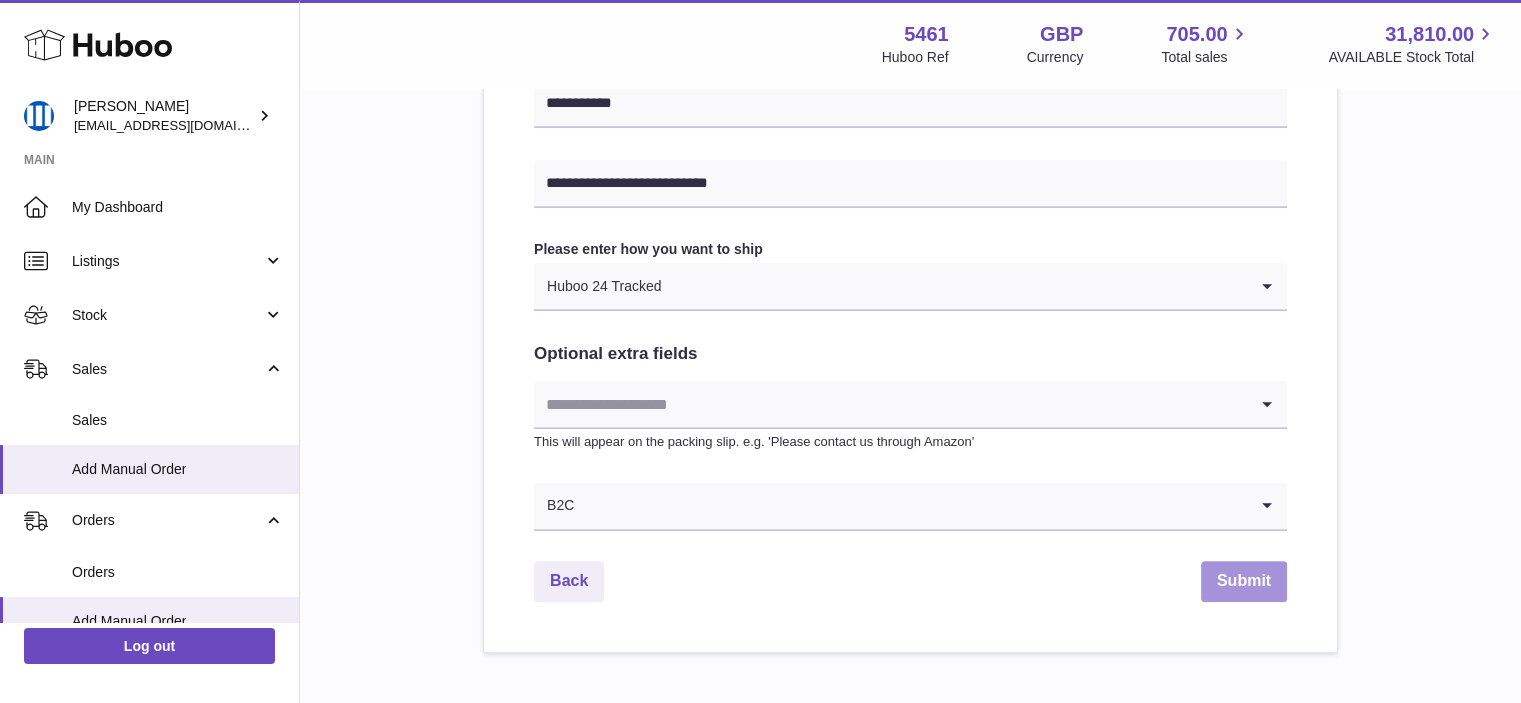 click on "Submit" at bounding box center [1244, 581] 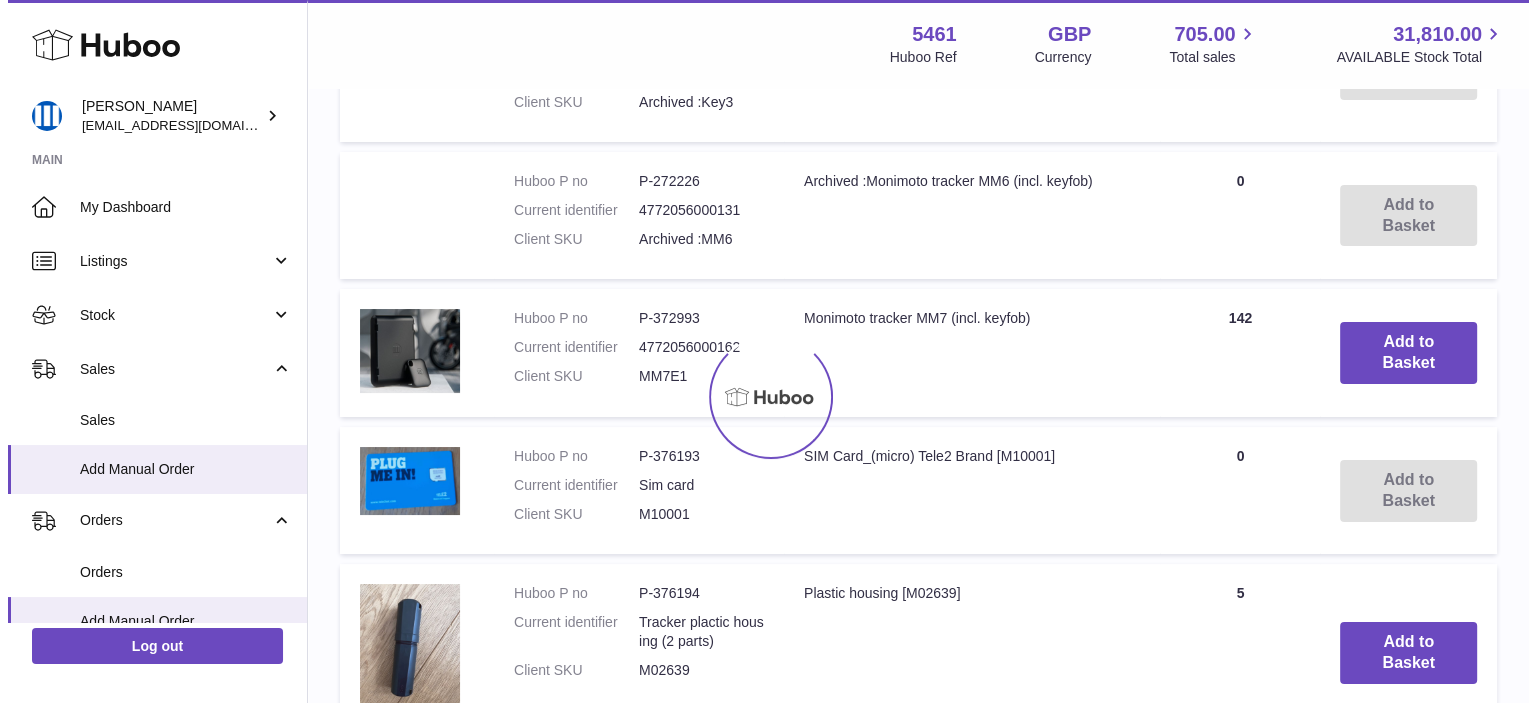 scroll, scrollTop: 0, scrollLeft: 0, axis: both 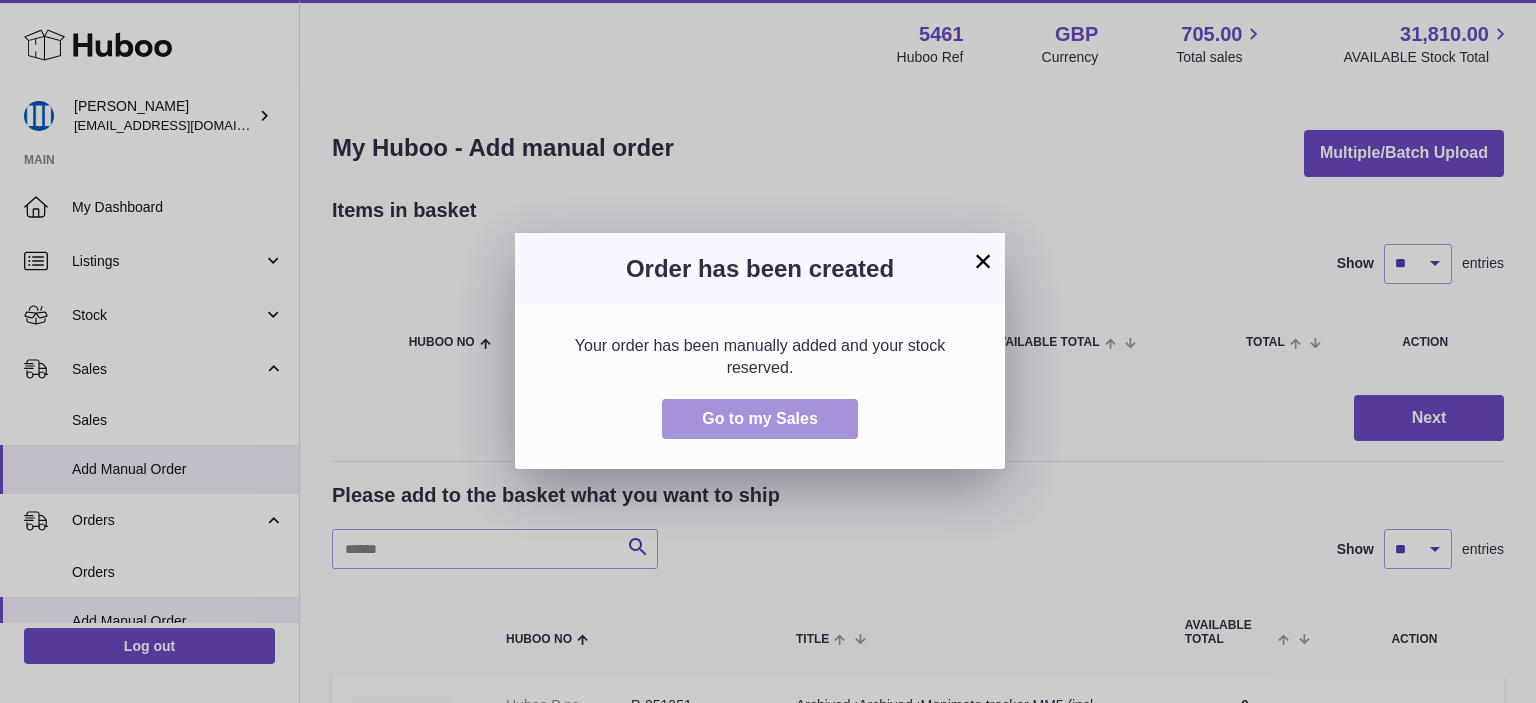 click on "Go to my Sales" at bounding box center [760, 419] 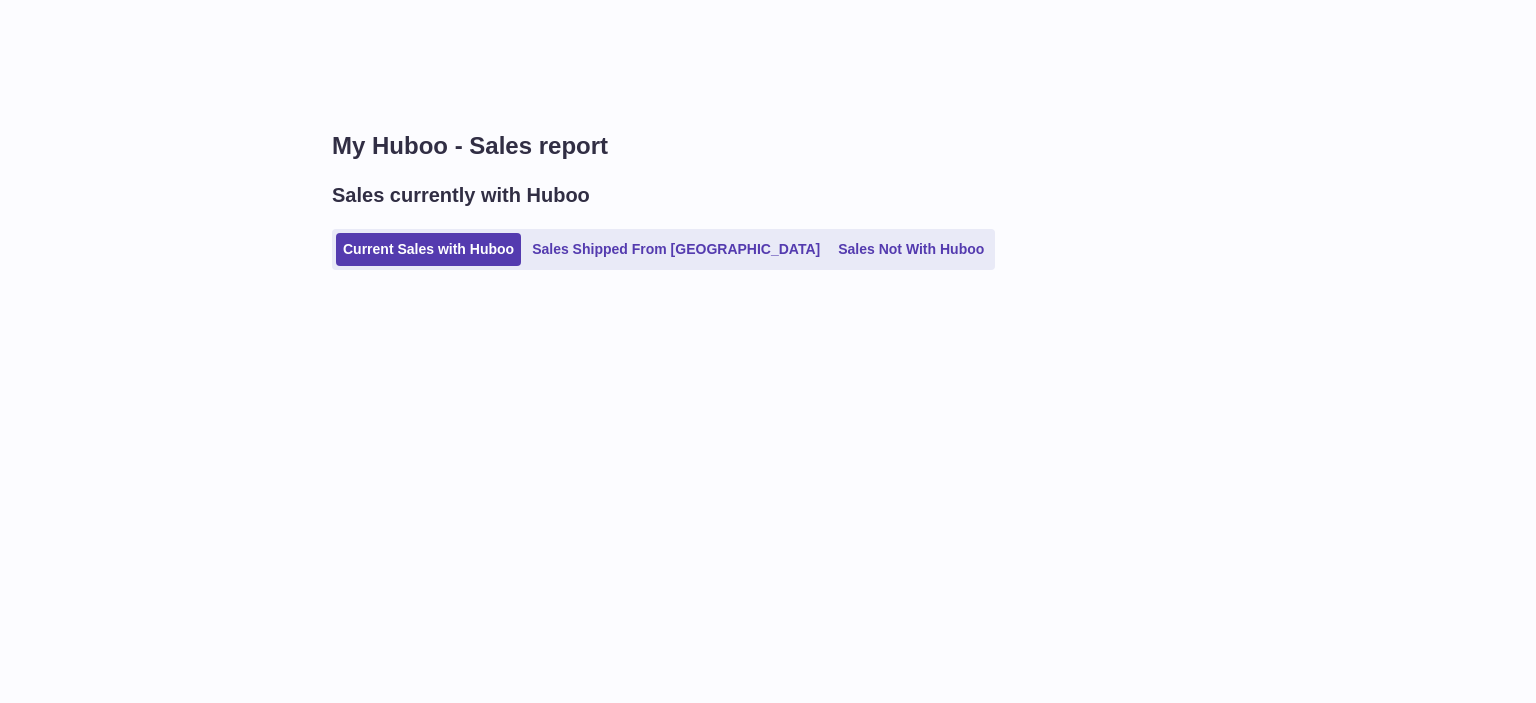scroll, scrollTop: 0, scrollLeft: 0, axis: both 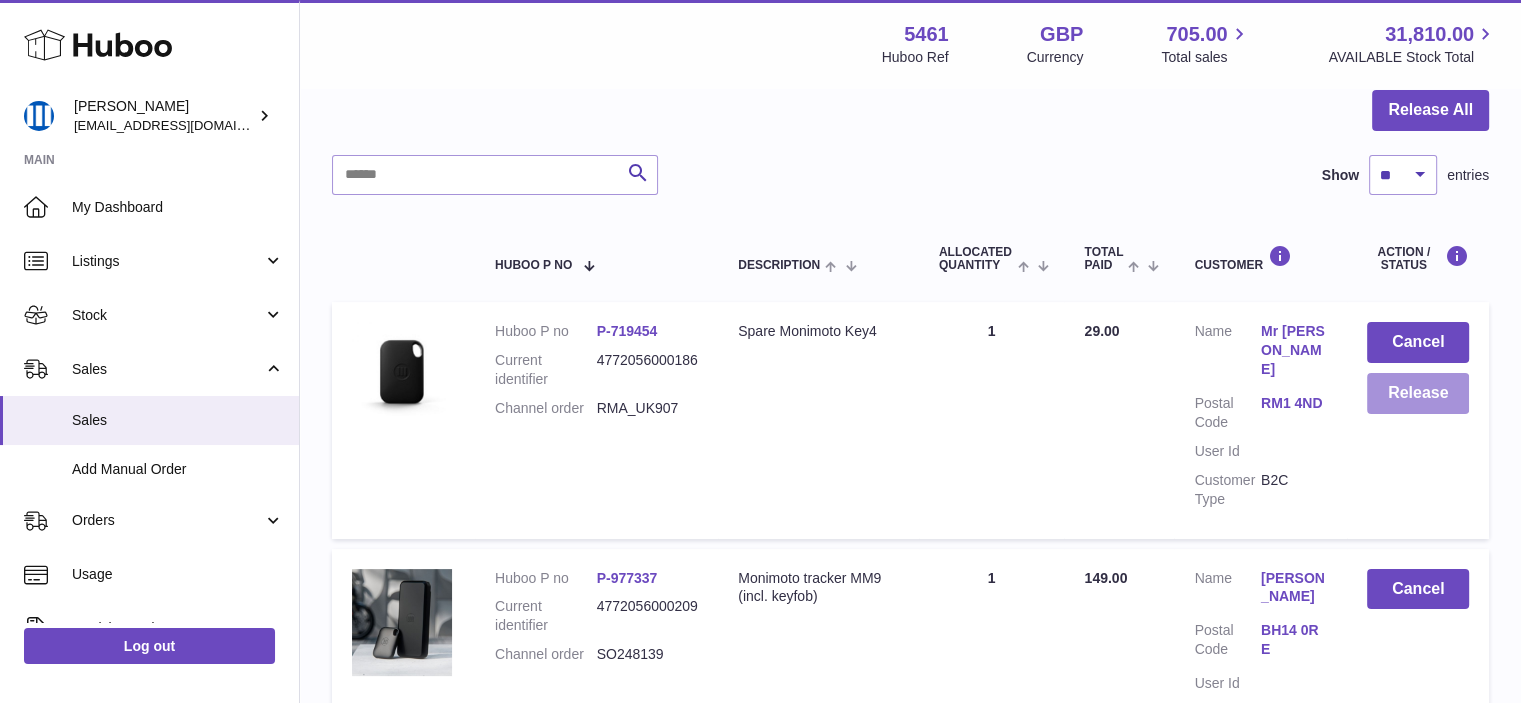 click on "Release" at bounding box center (1418, 393) 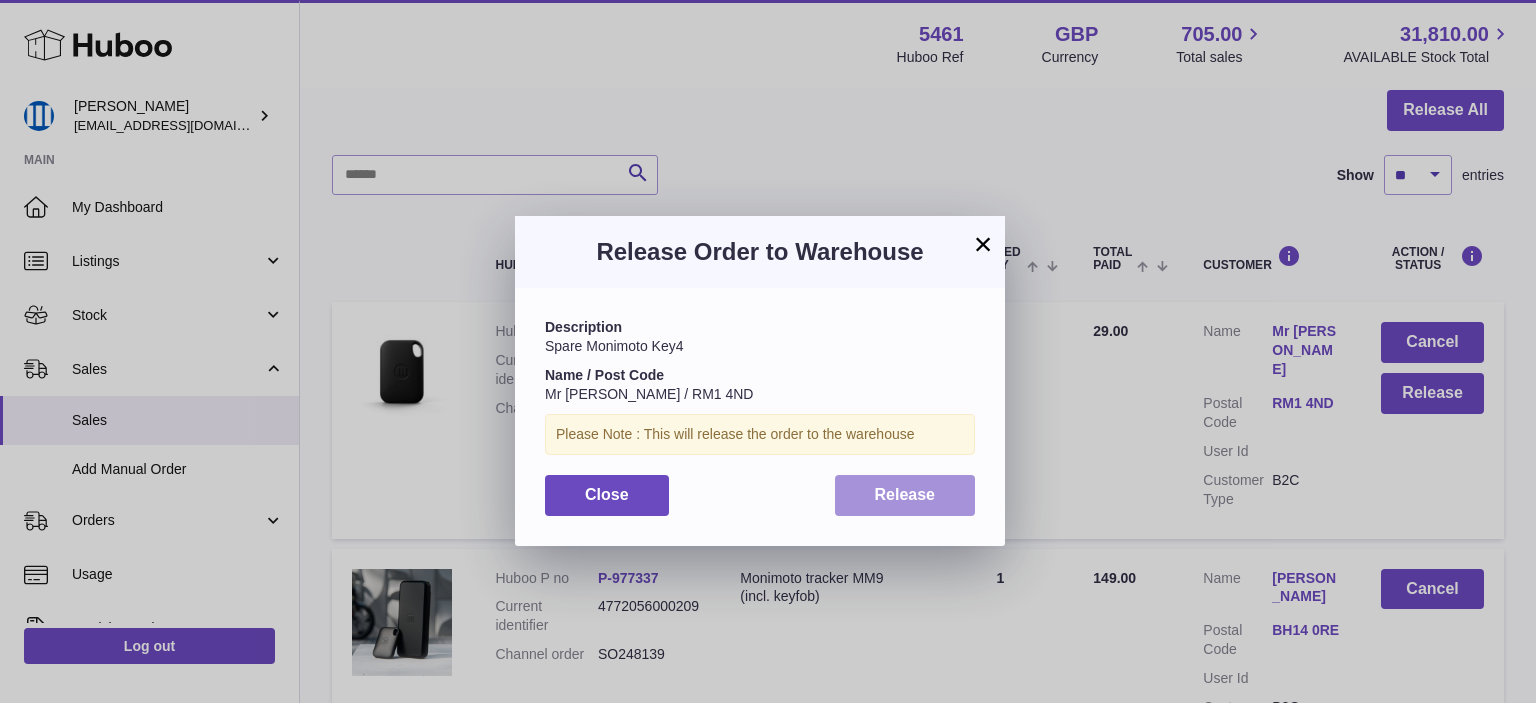 click on "Release" at bounding box center [905, 494] 